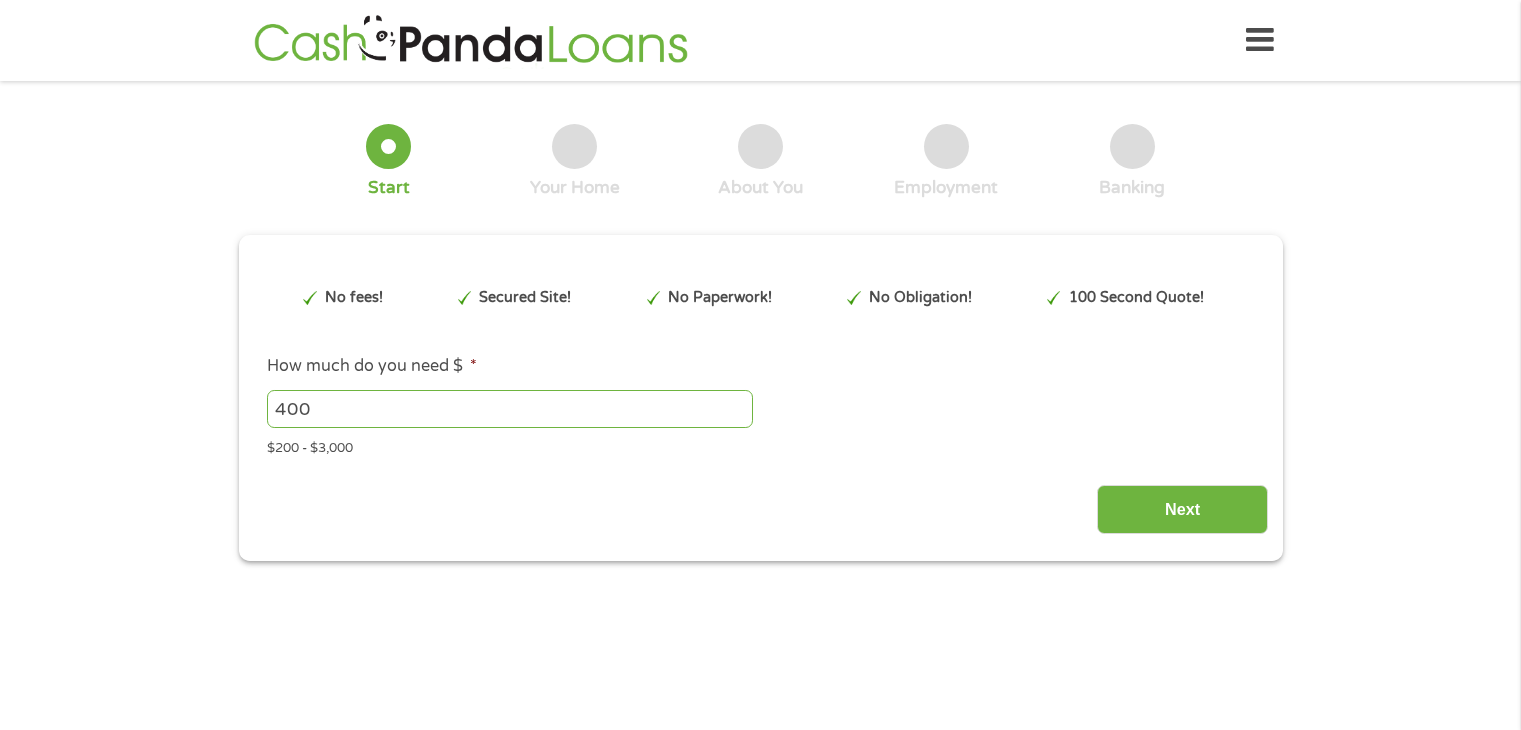 scroll, scrollTop: 0, scrollLeft: 0, axis: both 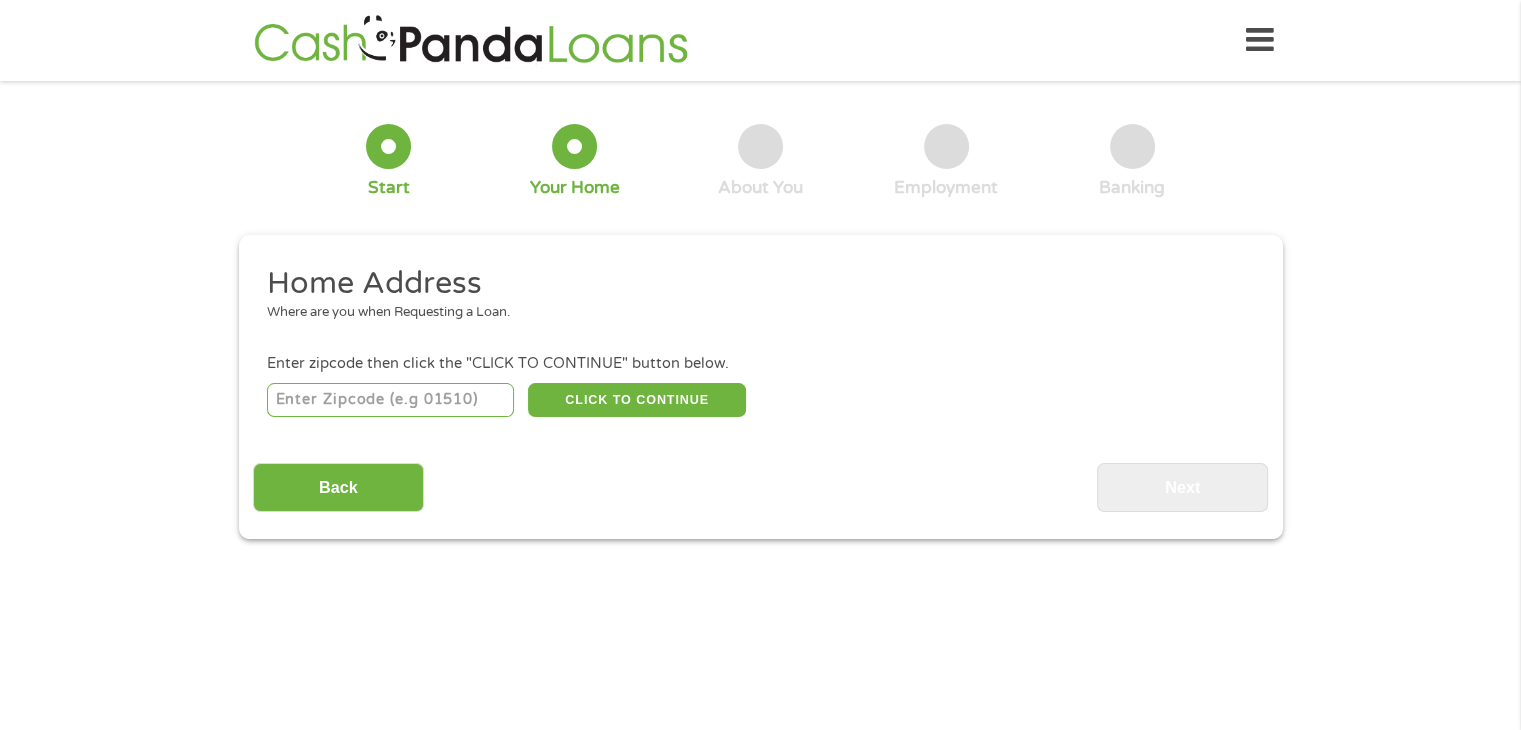 click at bounding box center (390, 400) 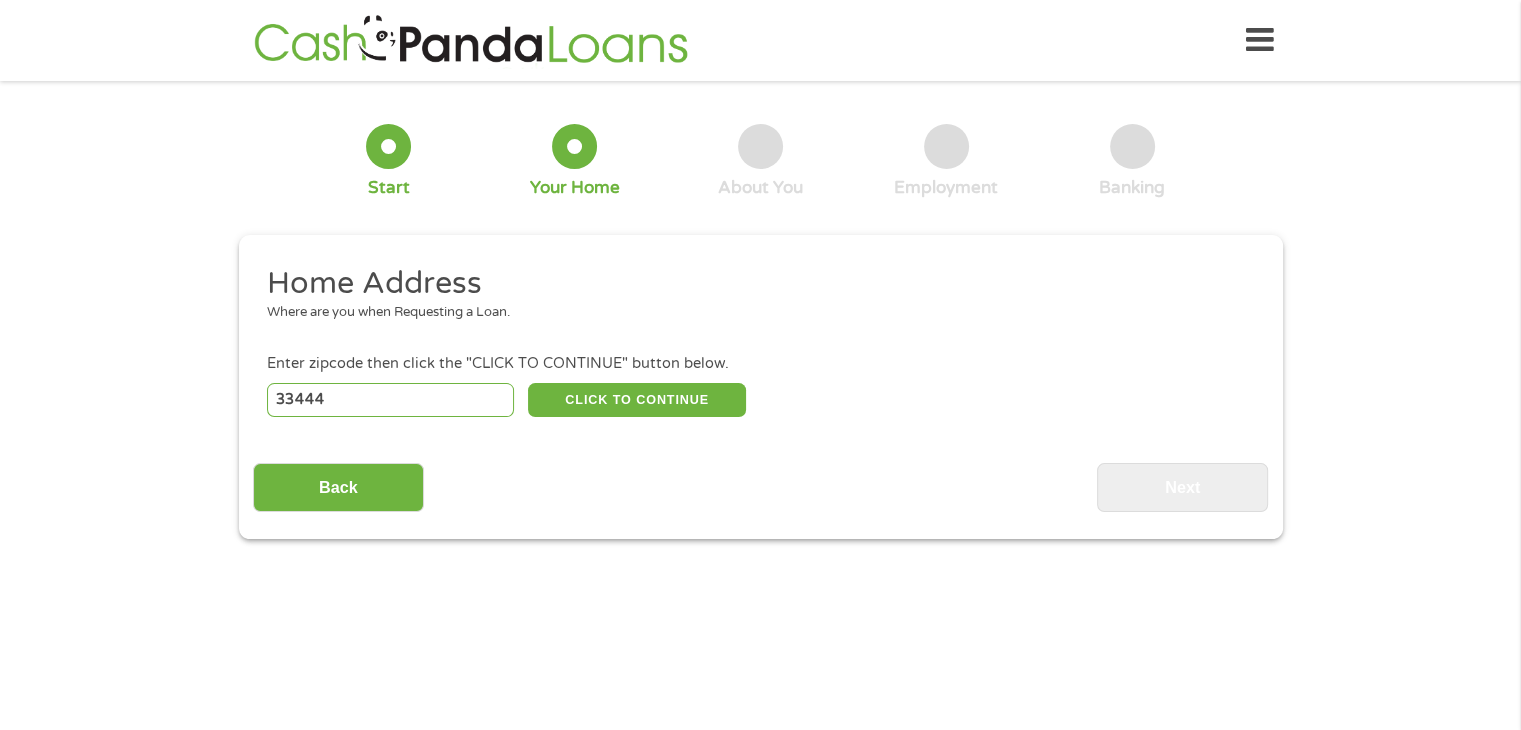 select on "Florida" 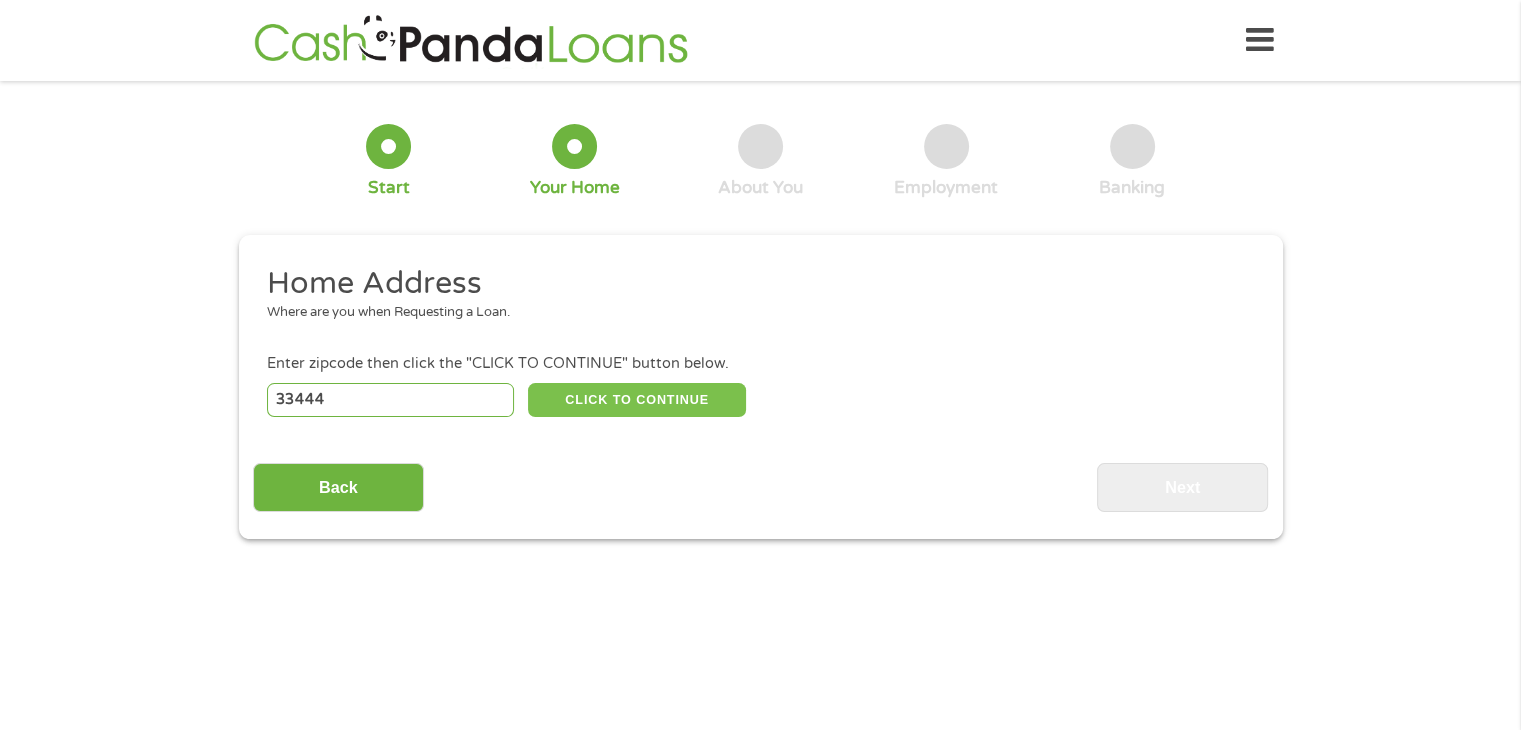 click on "CLICK TO CONTINUE" at bounding box center (637, 400) 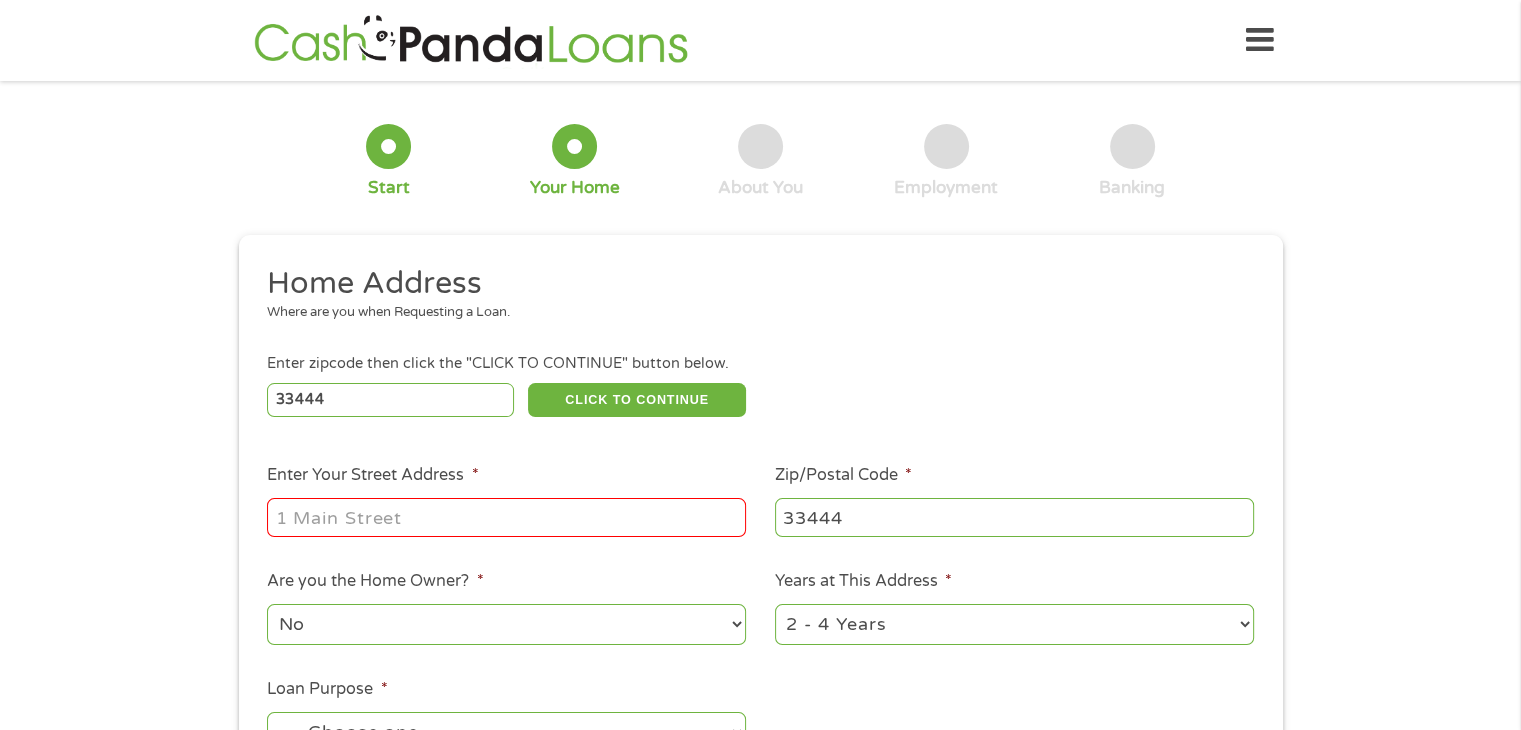 click on "Enter Your Street Address *" at bounding box center (506, 517) 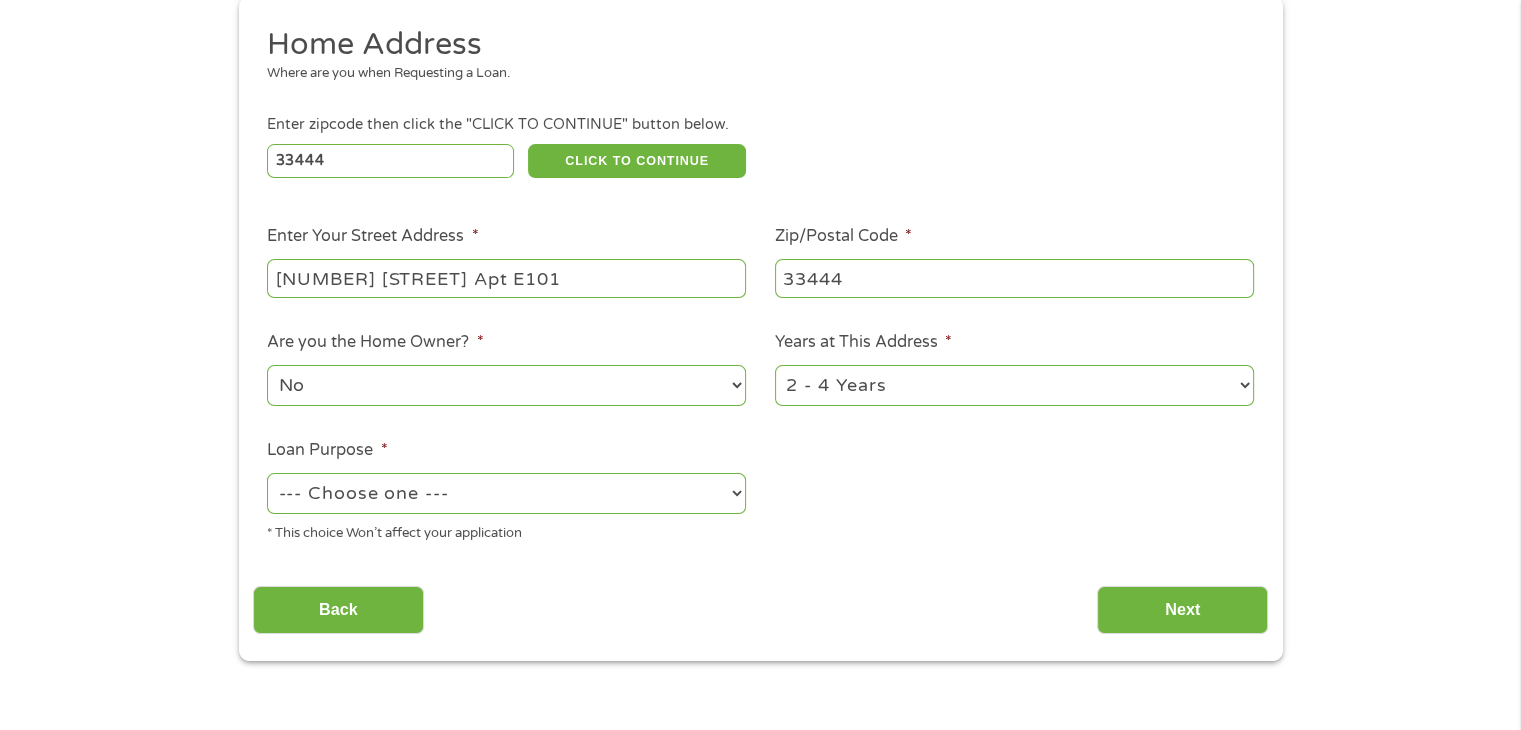 scroll, scrollTop: 240, scrollLeft: 0, axis: vertical 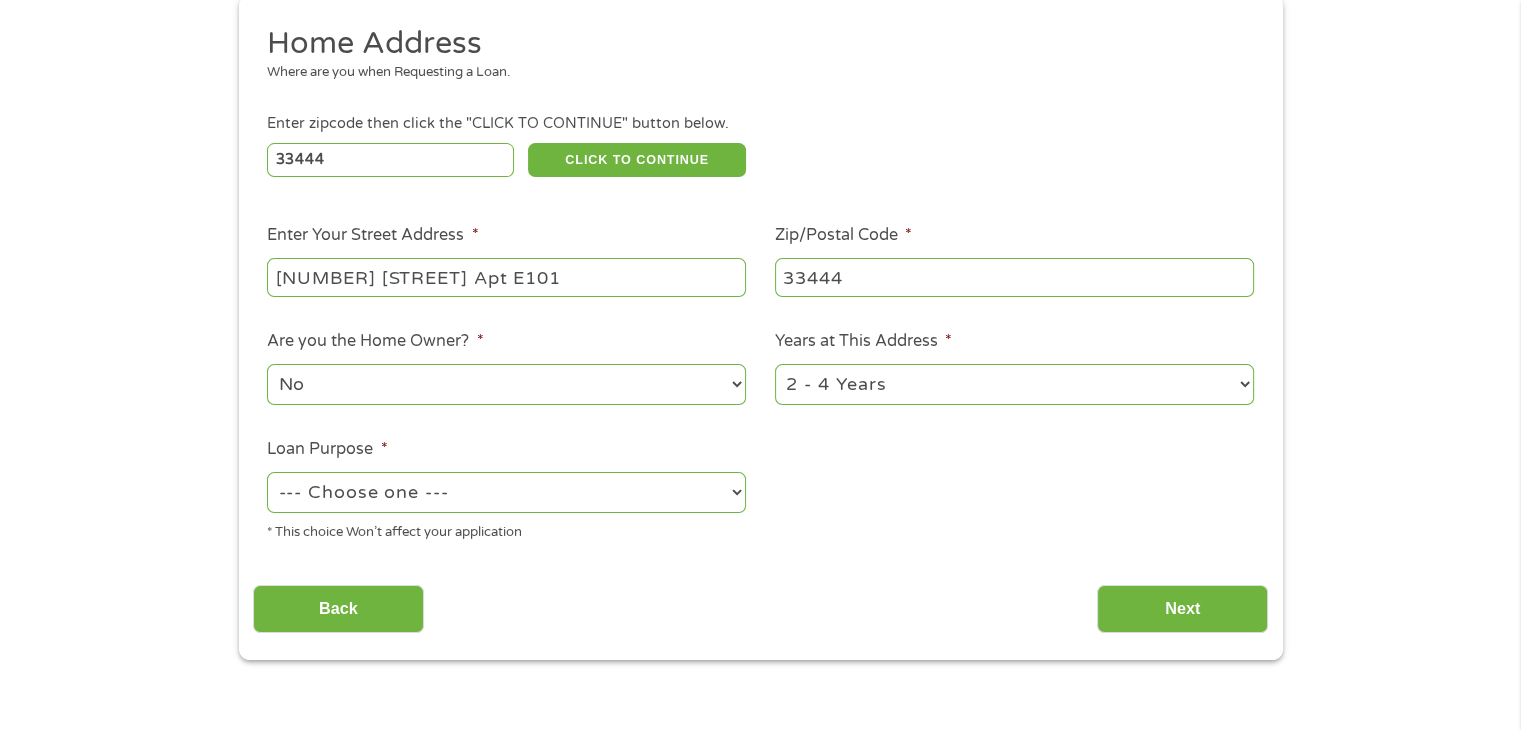 click on "--- Choose one --- Pay Bills Debt Consolidation Home Improvement Major Purchase Car Loan Short Term Cash Medical Expenses Other" at bounding box center (506, 492) 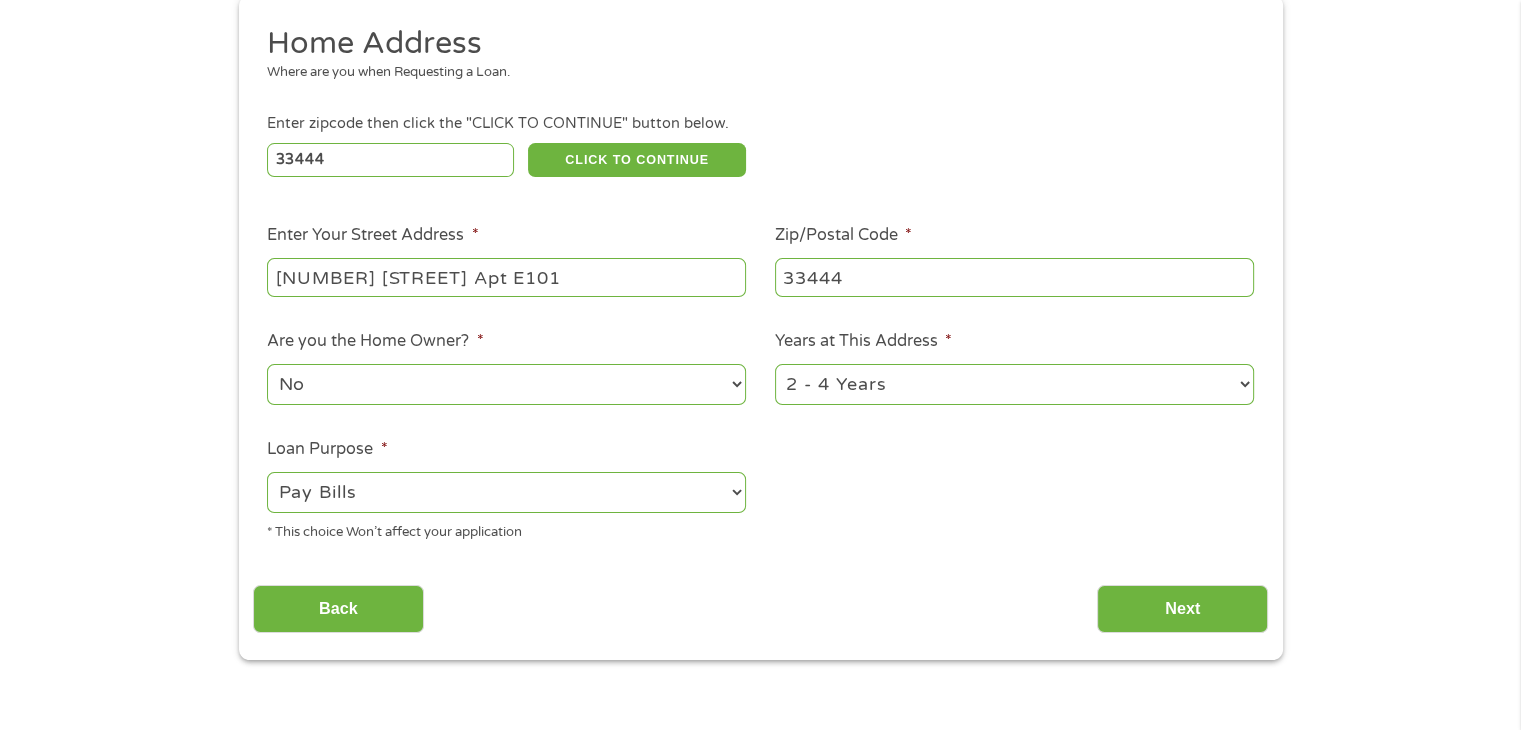 click on "--- Choose one --- Pay Bills Debt Consolidation Home Improvement Major Purchase Car Loan Short Term Cash Medical Expenses Other" at bounding box center (506, 492) 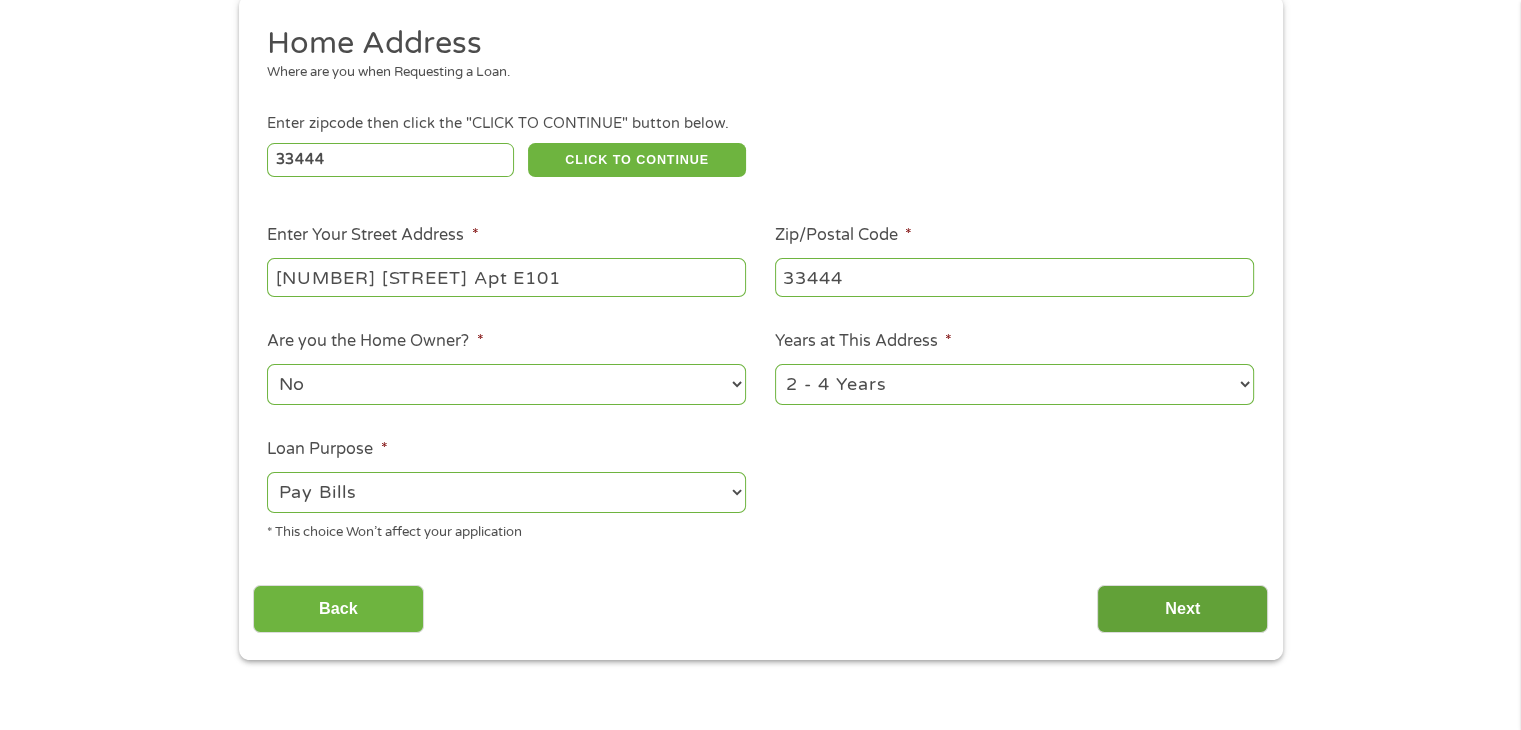 click on "Next" at bounding box center [1182, 609] 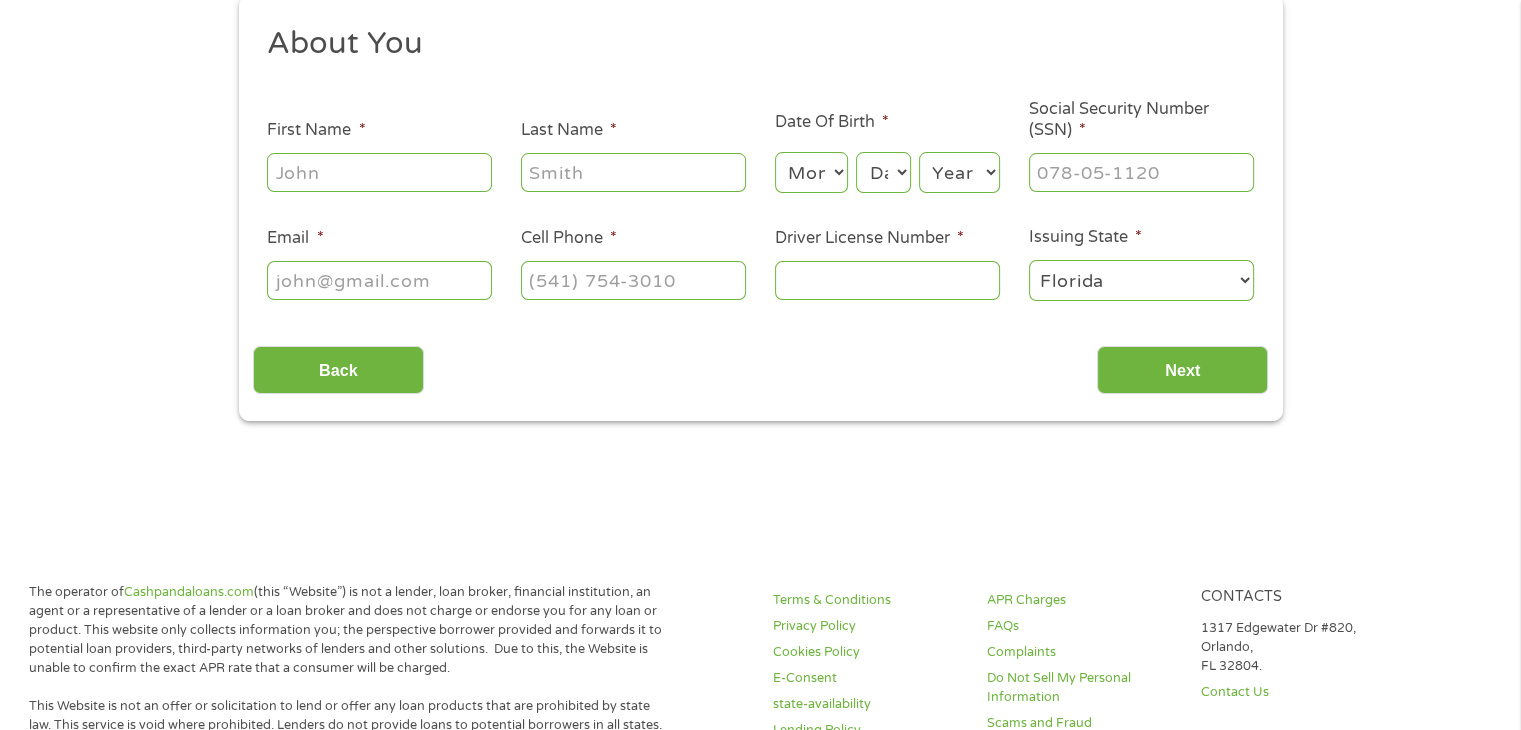 scroll, scrollTop: 8, scrollLeft: 8, axis: both 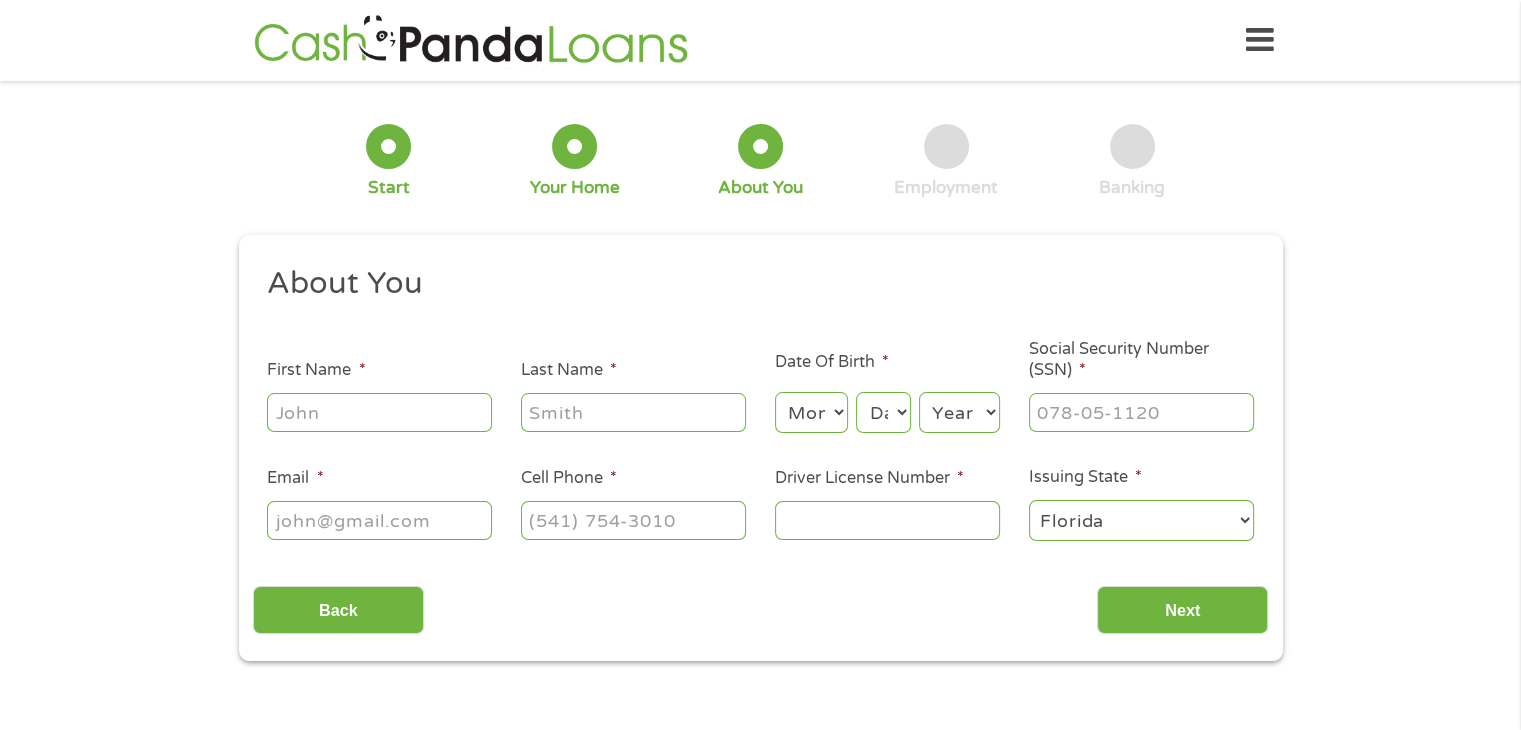 click on "First Name *" at bounding box center (379, 412) 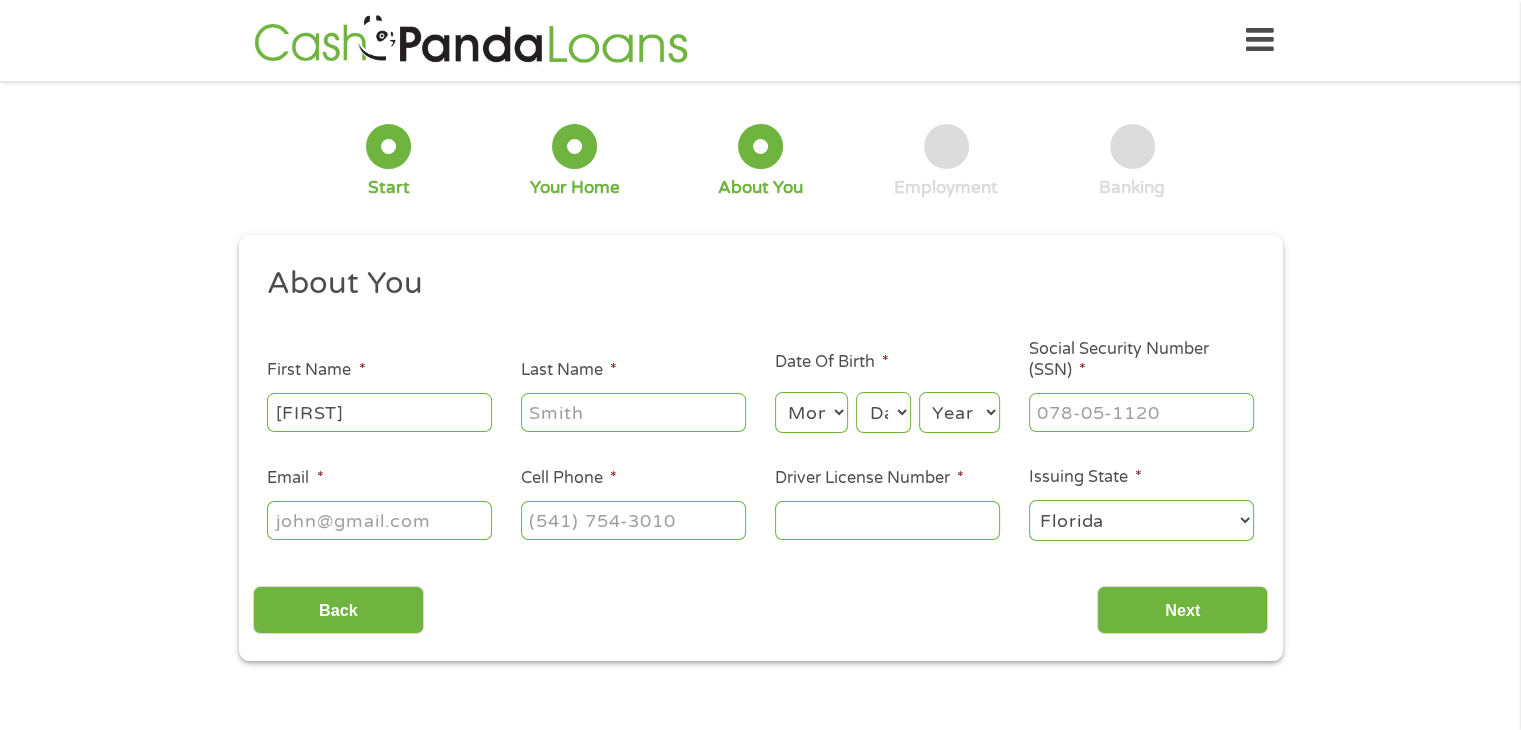 type on "Civil" 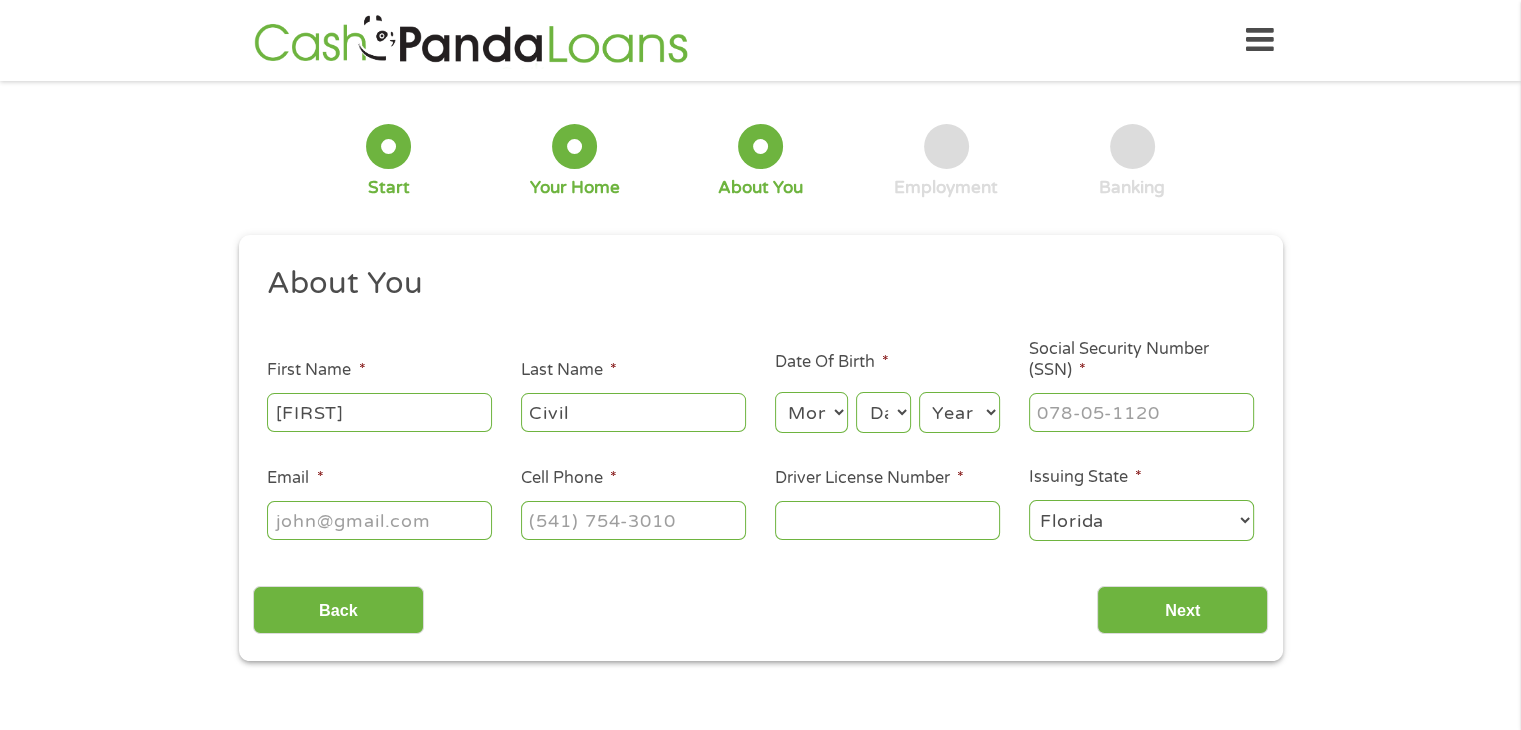 type on "[FIRST][EMAIL_DOMAIN]" 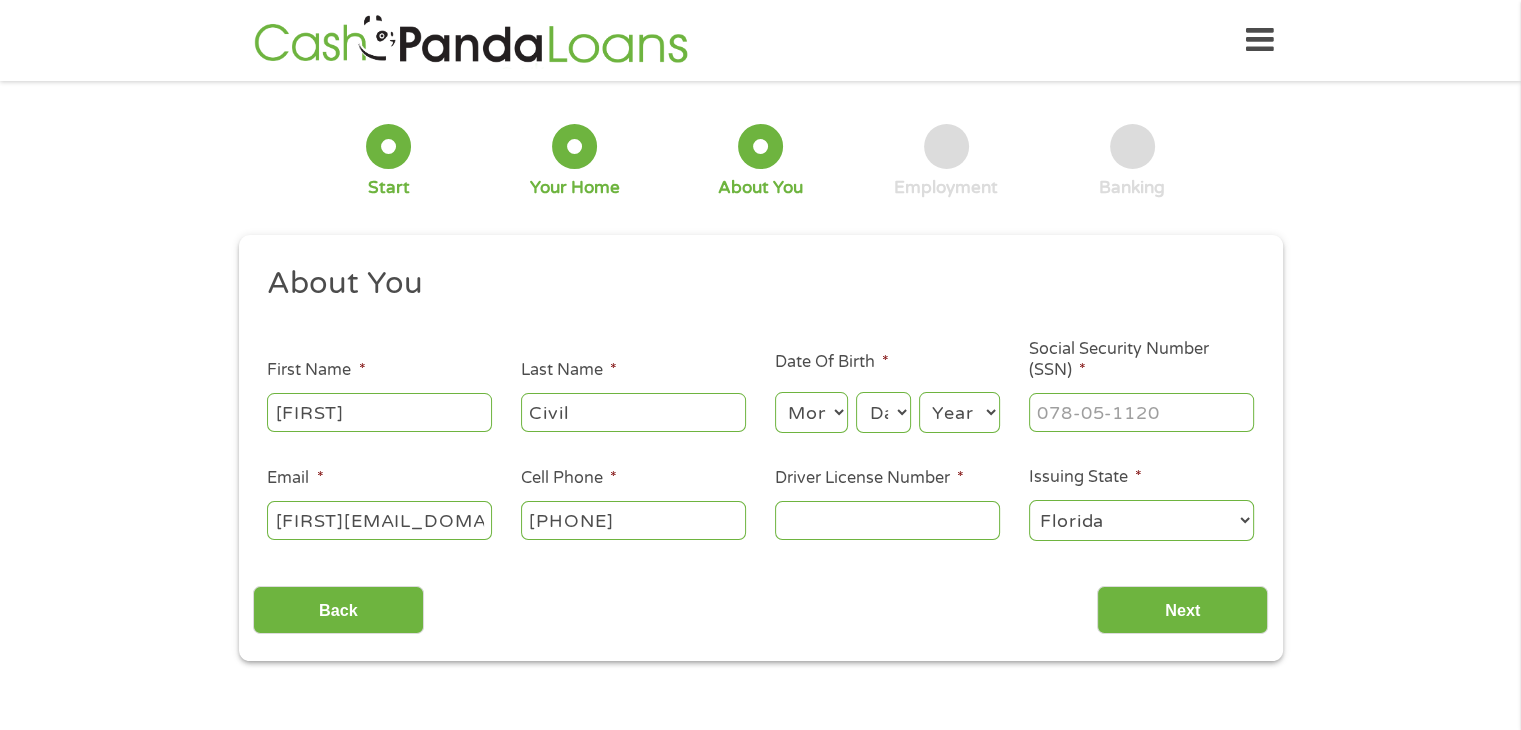 type on "(561) [PHONE]" 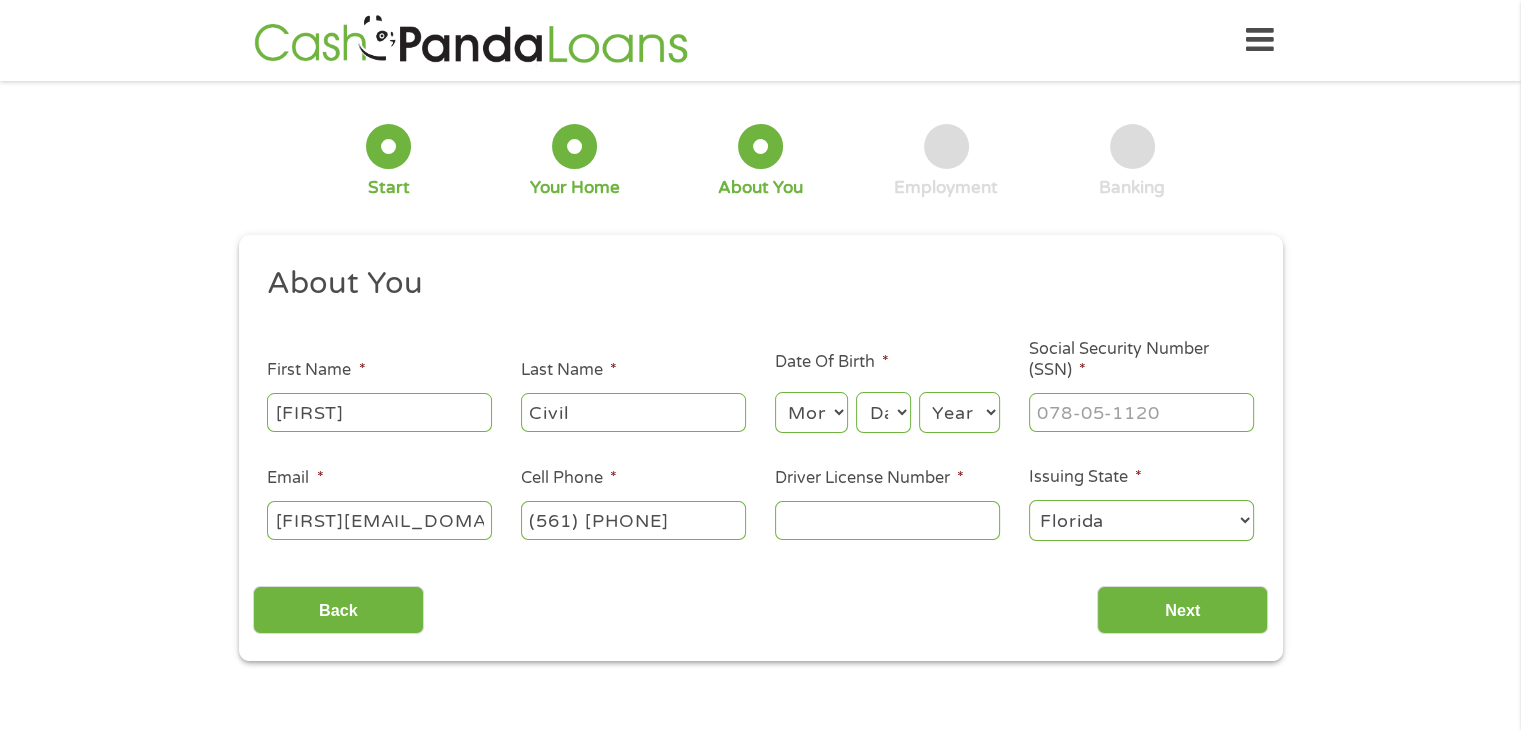 click on "Month 1 2 3 4 5 6 7 8 9 10 11 12" at bounding box center [811, 412] 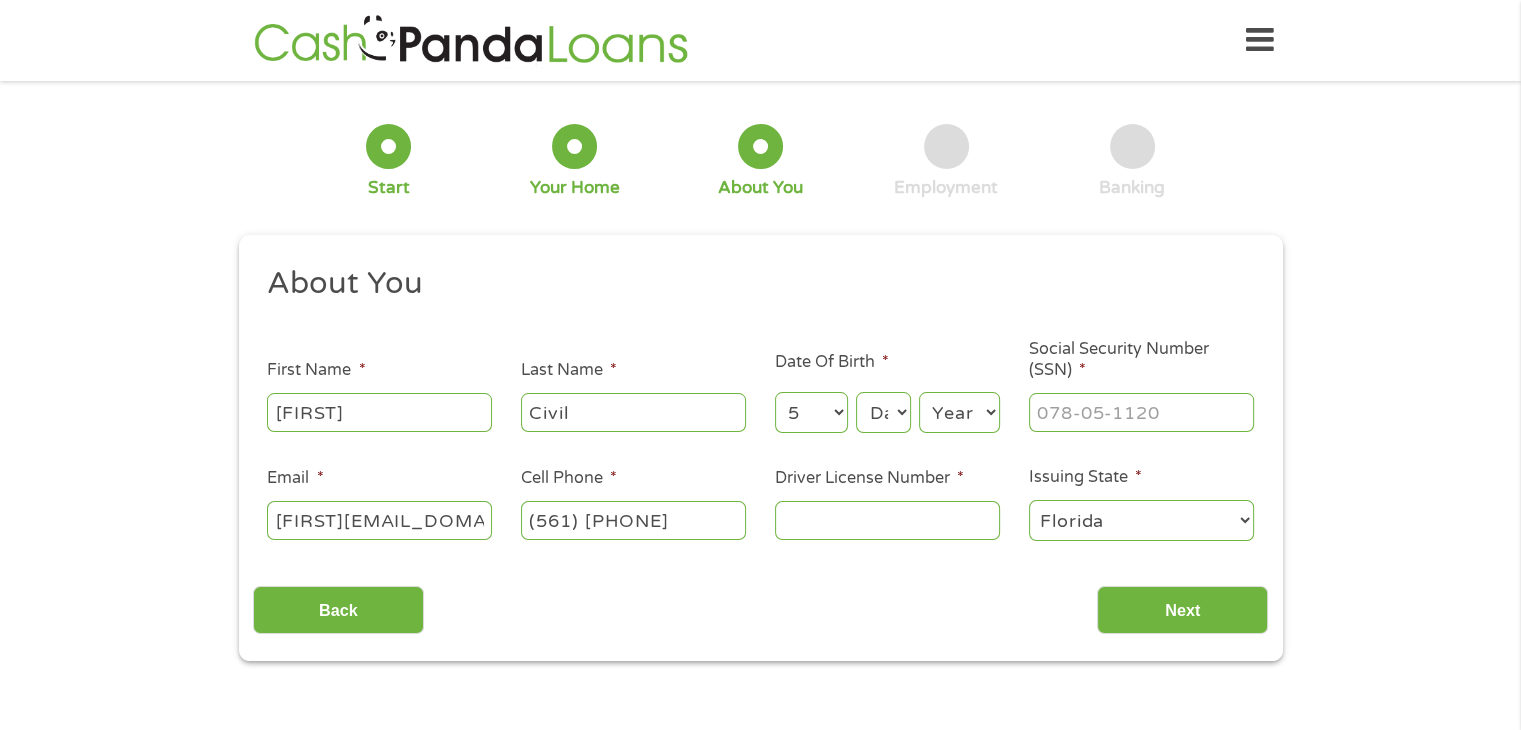 click on "Month 1 2 3 4 5 6 7 8 9 10 11 12" at bounding box center [811, 412] 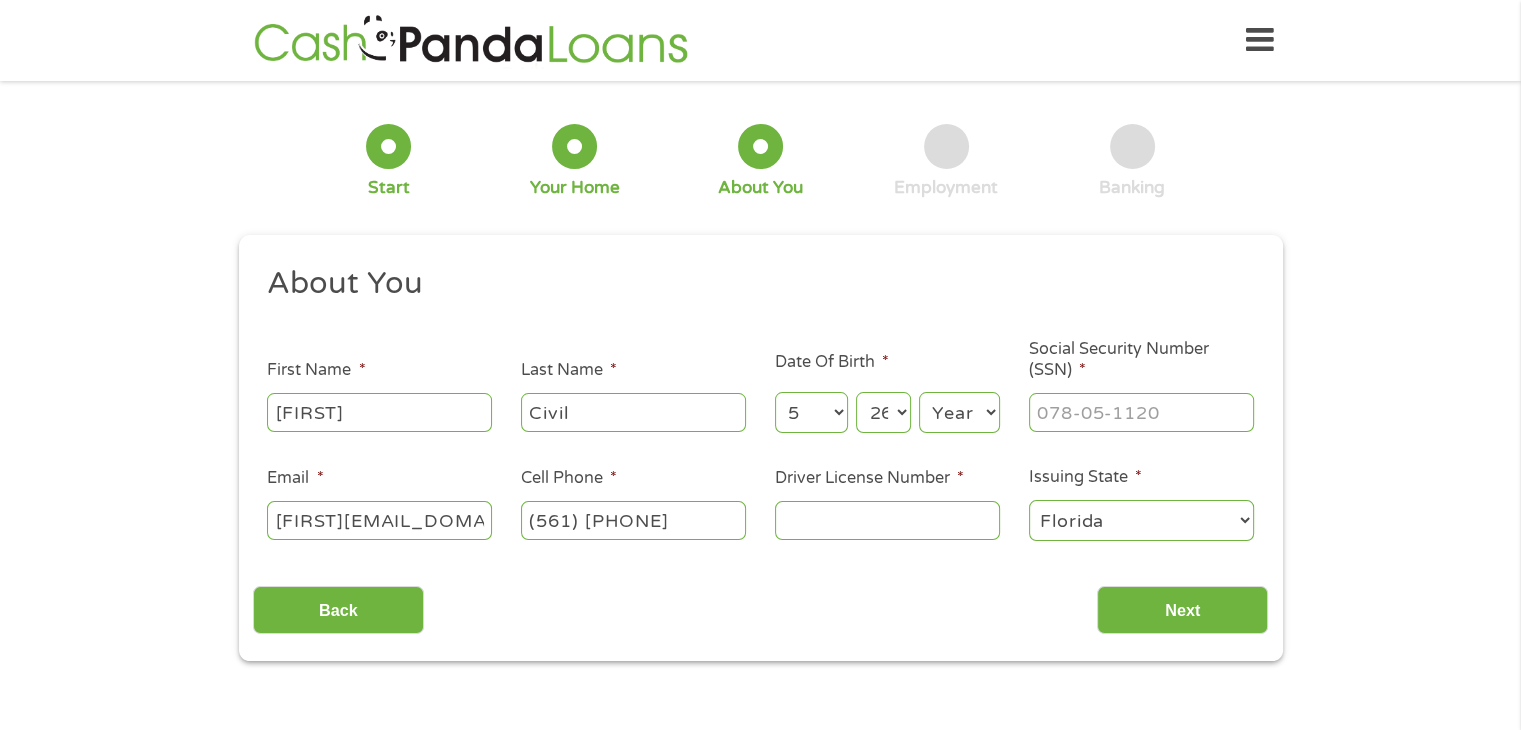 click on "Day 1 2 3 4 5 6 7 8 9 10 11 12 13 14 15 16 17 18 19 20 21 22 23 24 25 26 27 28 29 30 31" at bounding box center [883, 412] 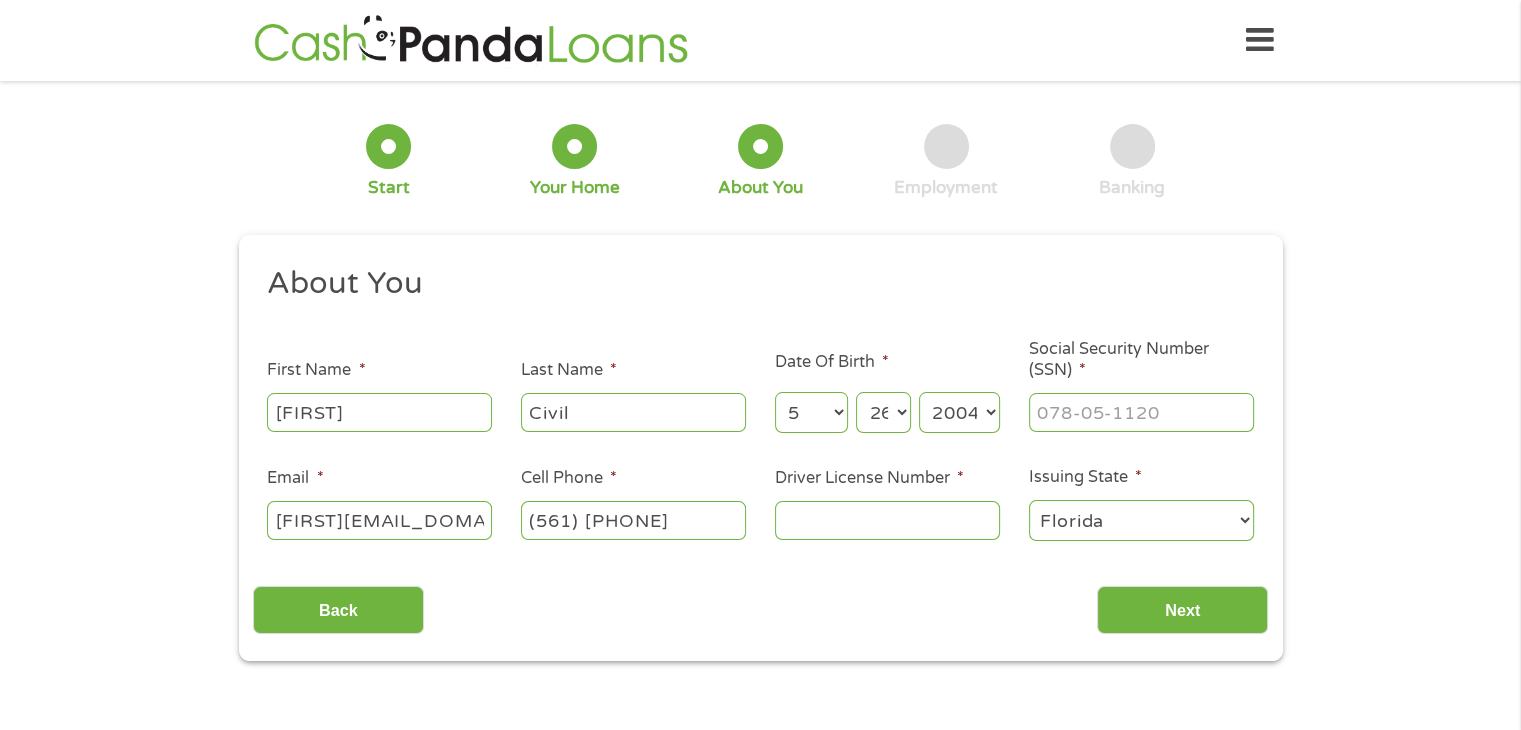 click on "Year 2007 2006 2005 2004 2003 2002 2001 2000 1999 1998 1997 1996 1995 1994 1993 1992 1991 1990 1989 1988 1987 1986 1985 1984 1983 1982 1981 1980 1979 1978 1977 1976 1975 1974 1973 1972 1971 1970 1969 1968 1967 1966 1965 1964 1963 1962 1961 1960 1959 1958 1957 1956 1955 1954 1953 1952 1951 1950 1949 1948 1947 1946 1945 1944 1943 1942 1941 1940 1939 1938 1937 1936 1935 1934 1933 1932 1931 1930 1929 1928 1927 1926 1925 1924 1923 1922 1921 1920" at bounding box center (959, 412) 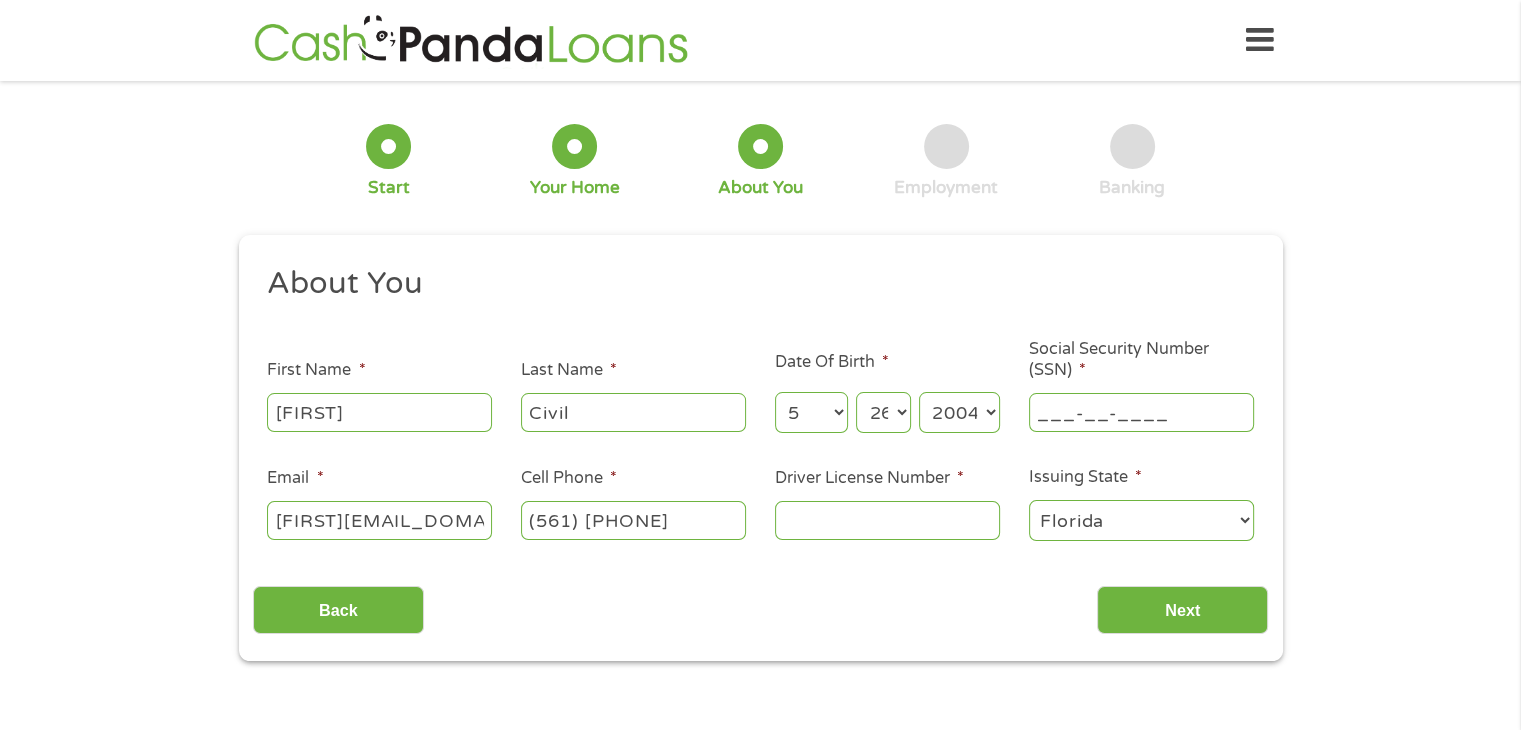 click on "___-__-____" at bounding box center (1141, 412) 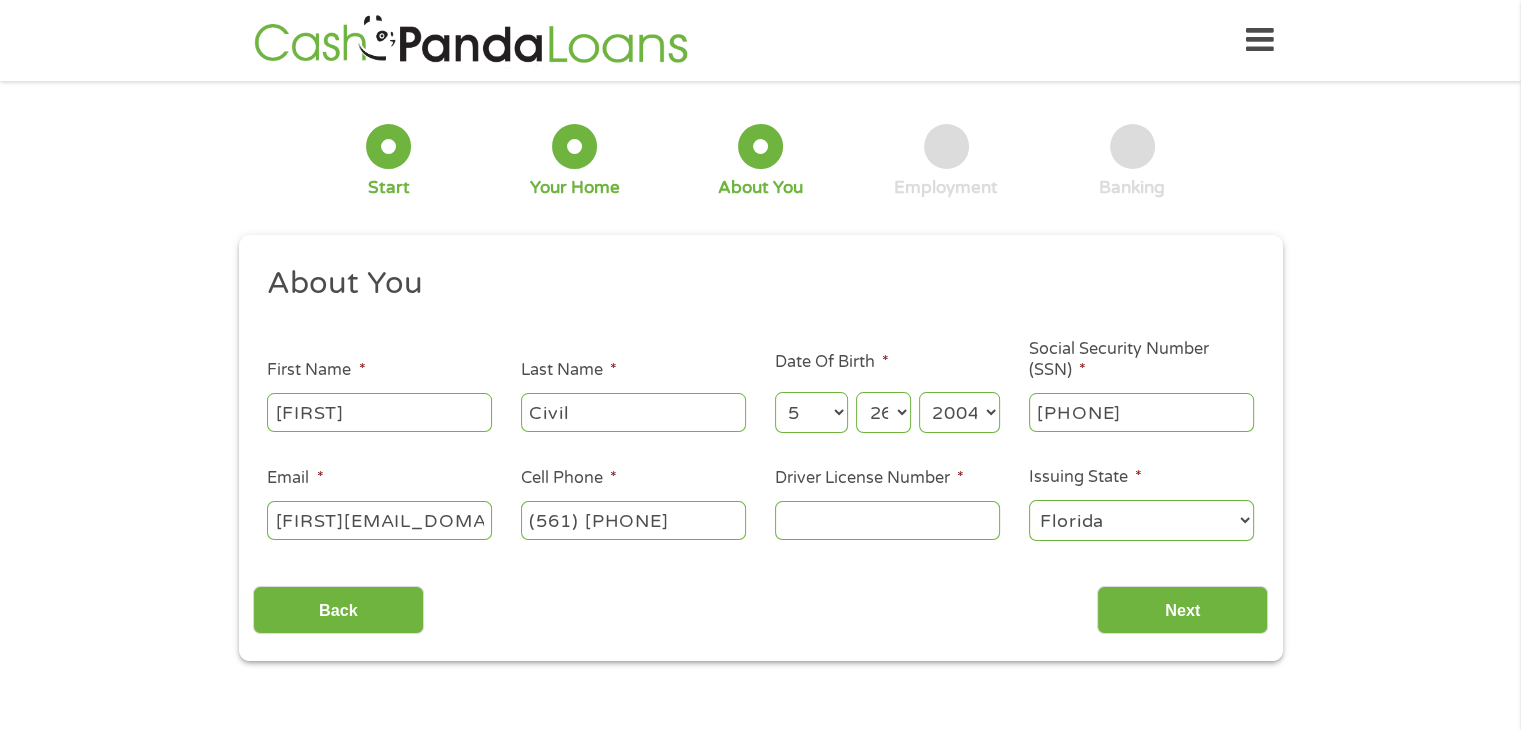 type on "[PHONE]" 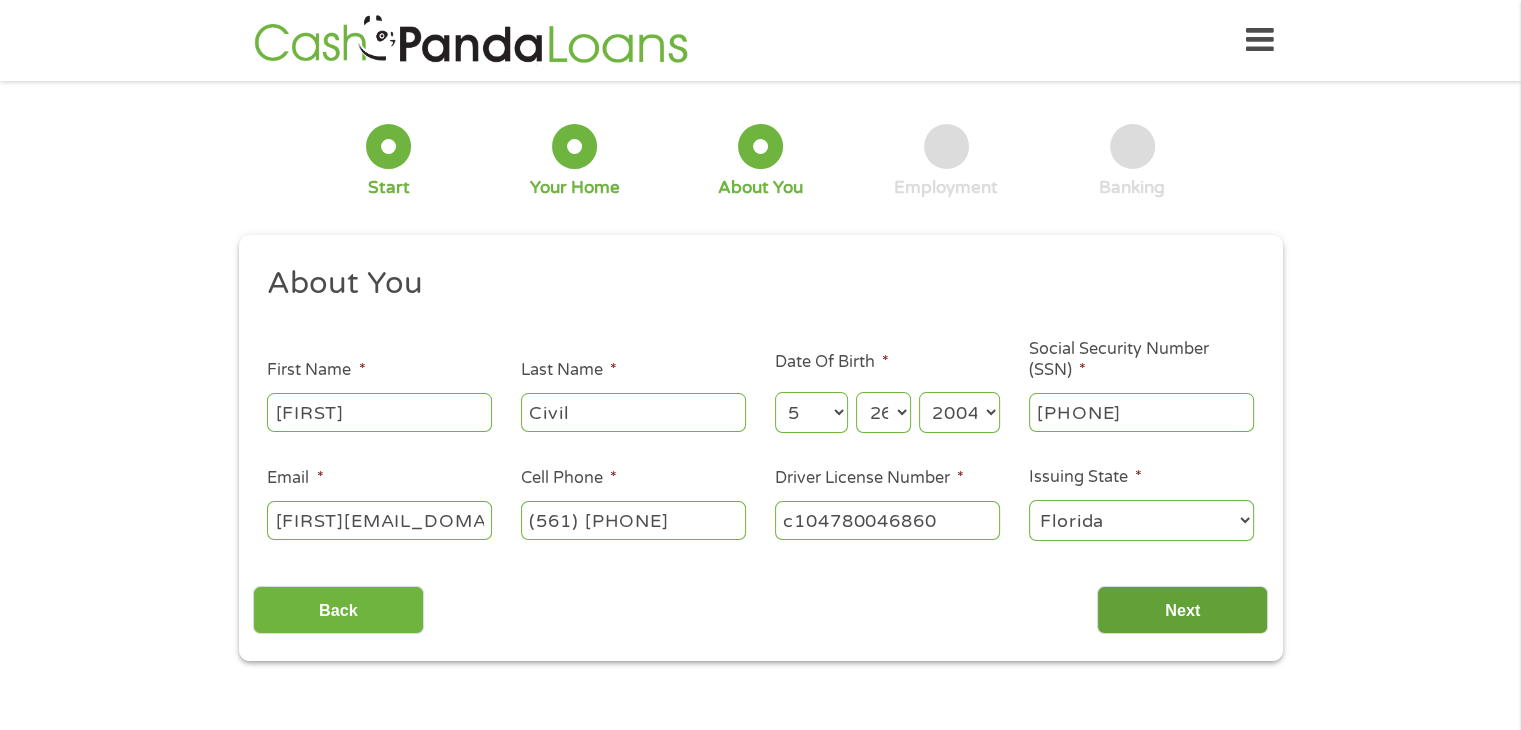 type on "c104780046860" 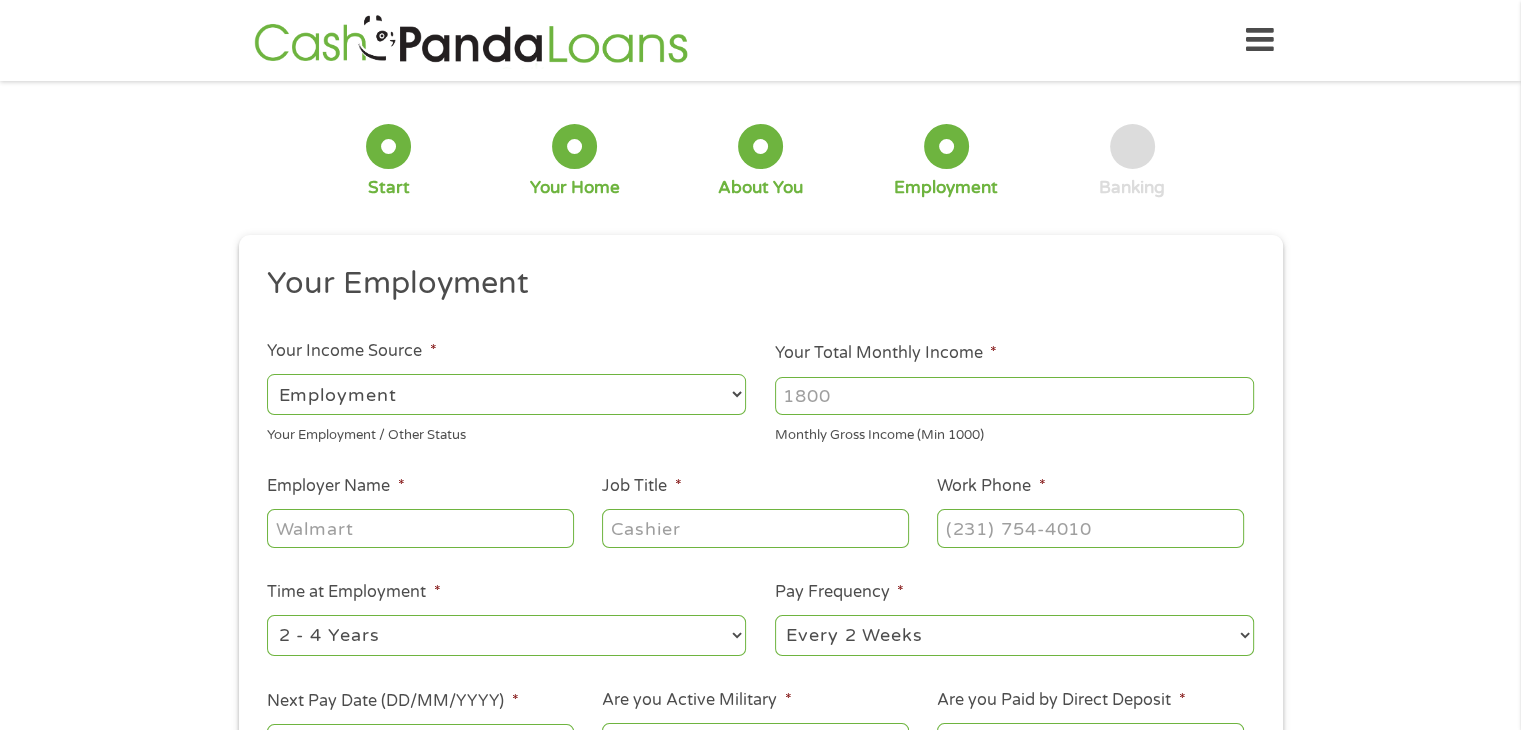 scroll, scrollTop: 8, scrollLeft: 8, axis: both 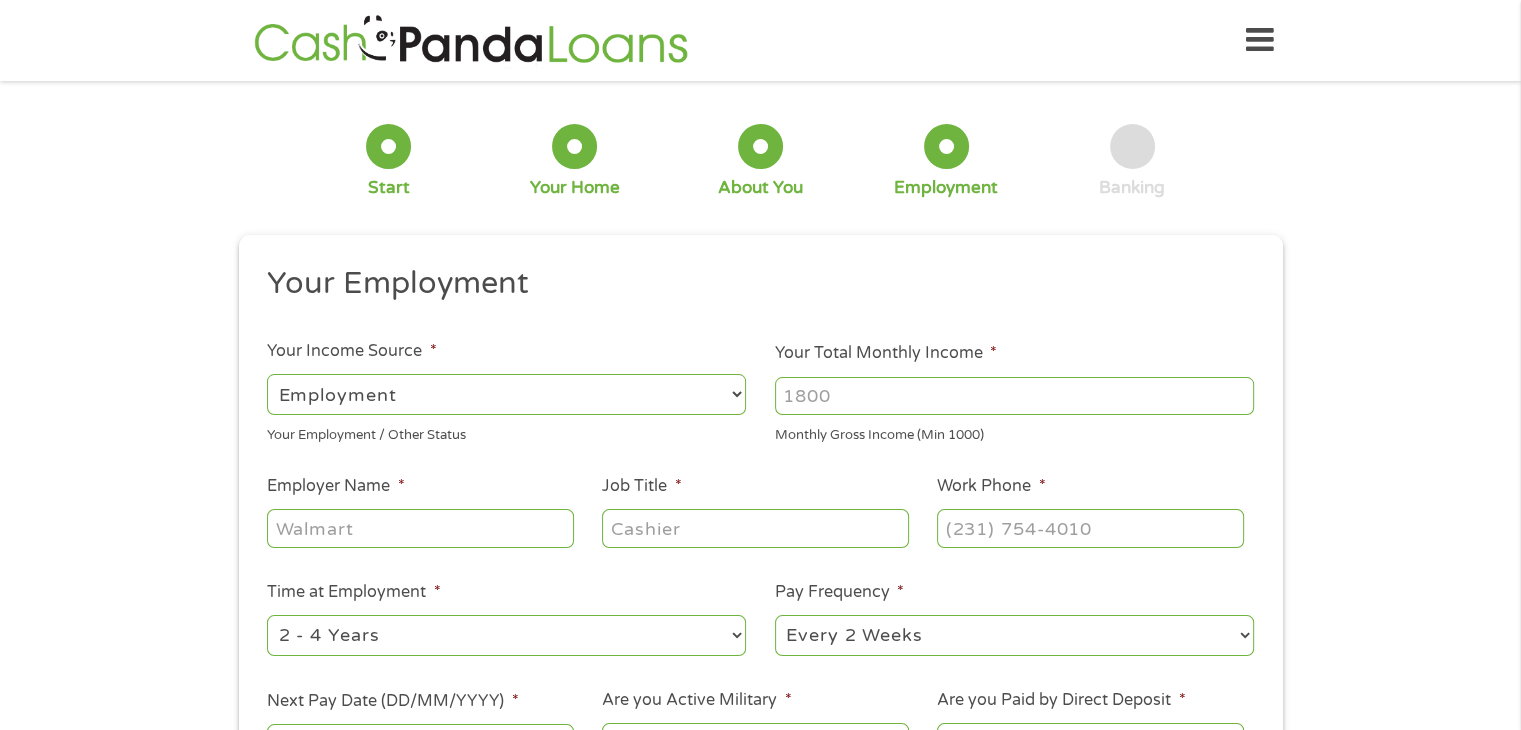 click on "--- Choose one --- Employment Self Employed Benefits" at bounding box center [506, 394] 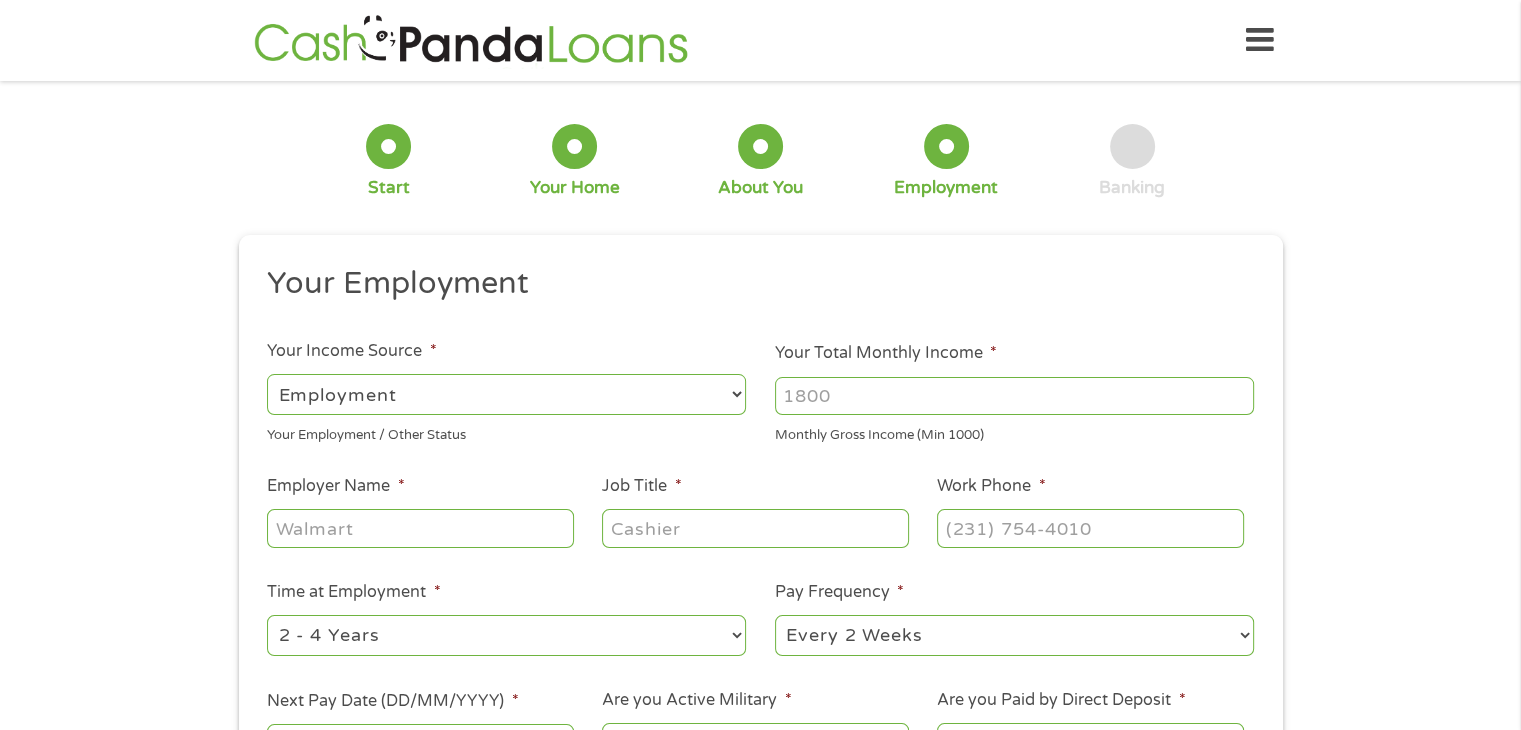 click on "Your Total Monthly Income *" at bounding box center [1014, 396] 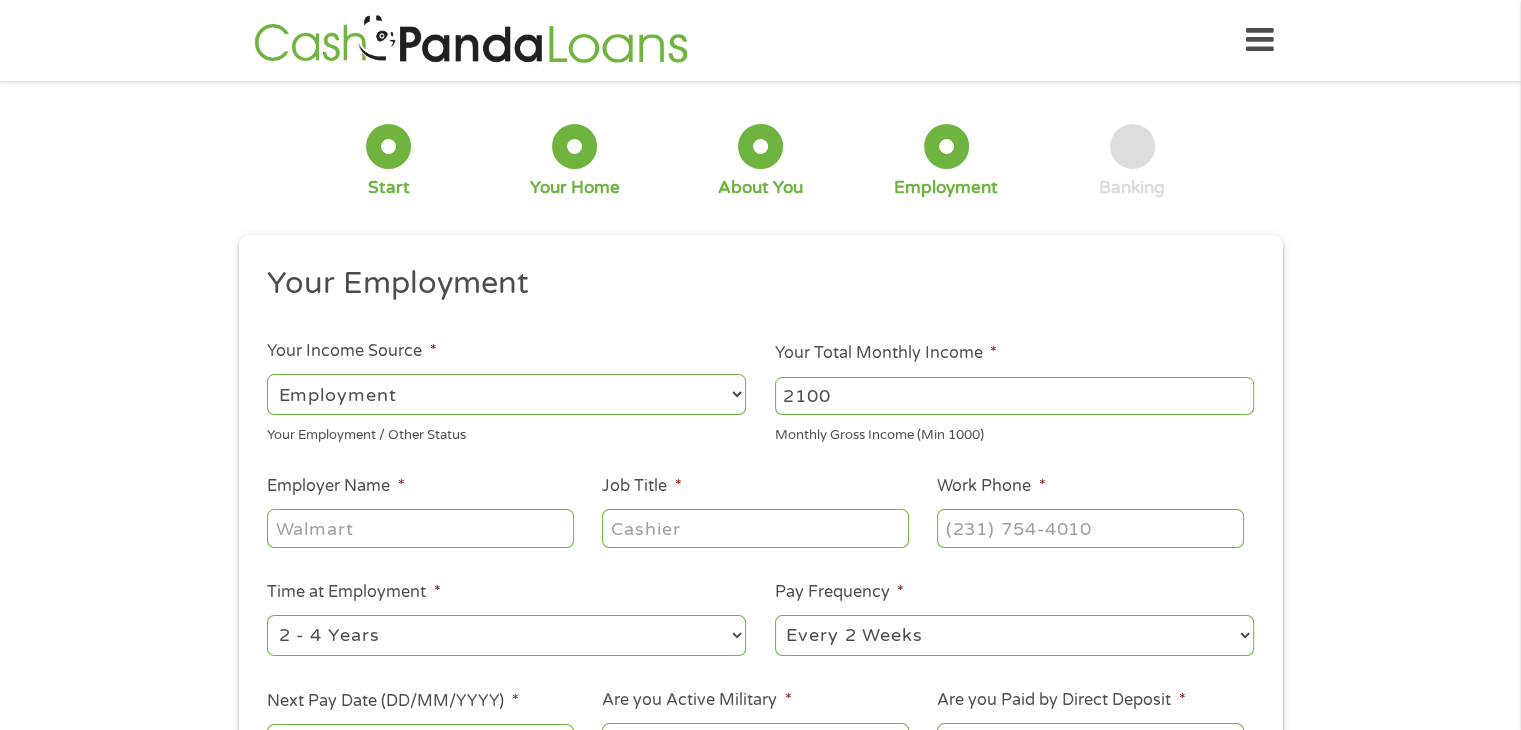 type on "2100" 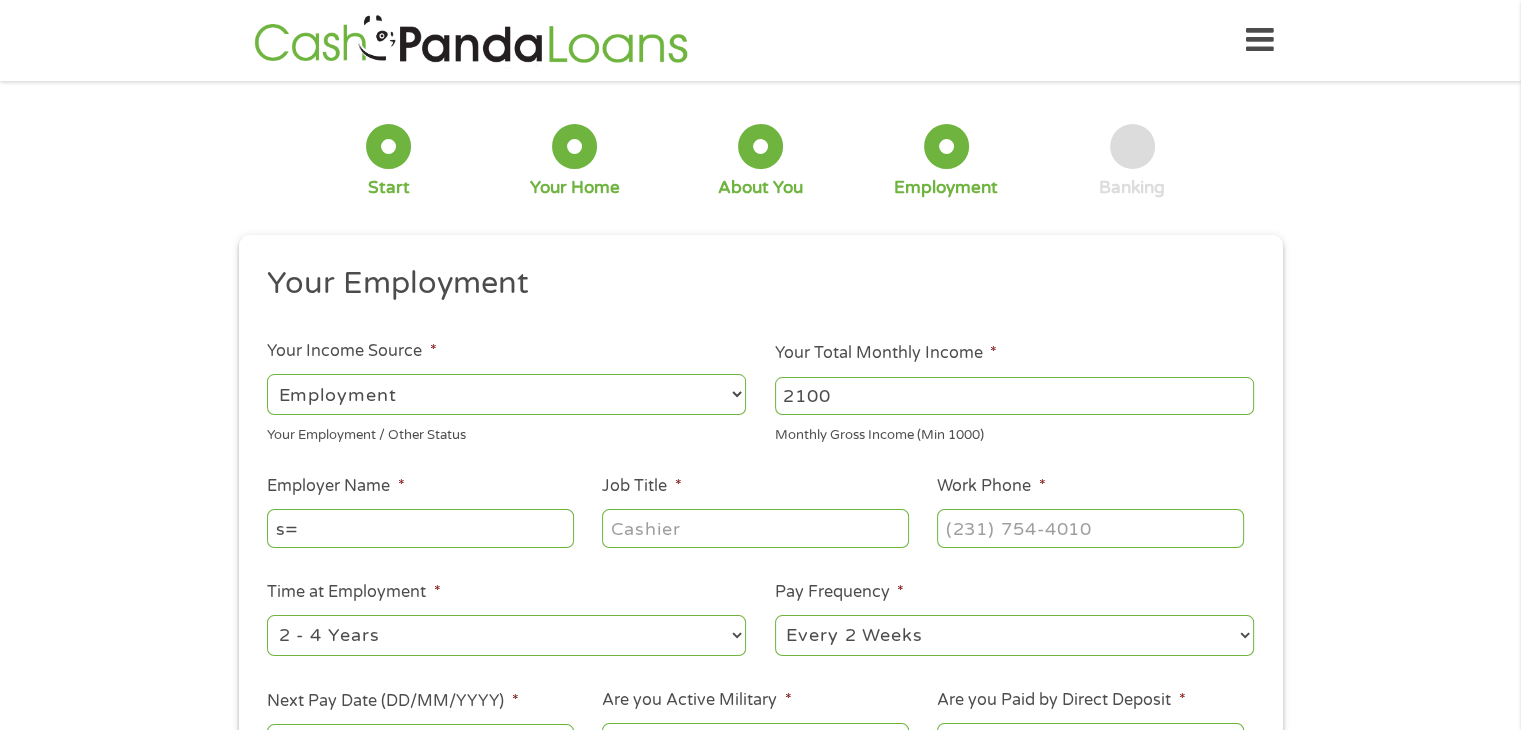 type on "s" 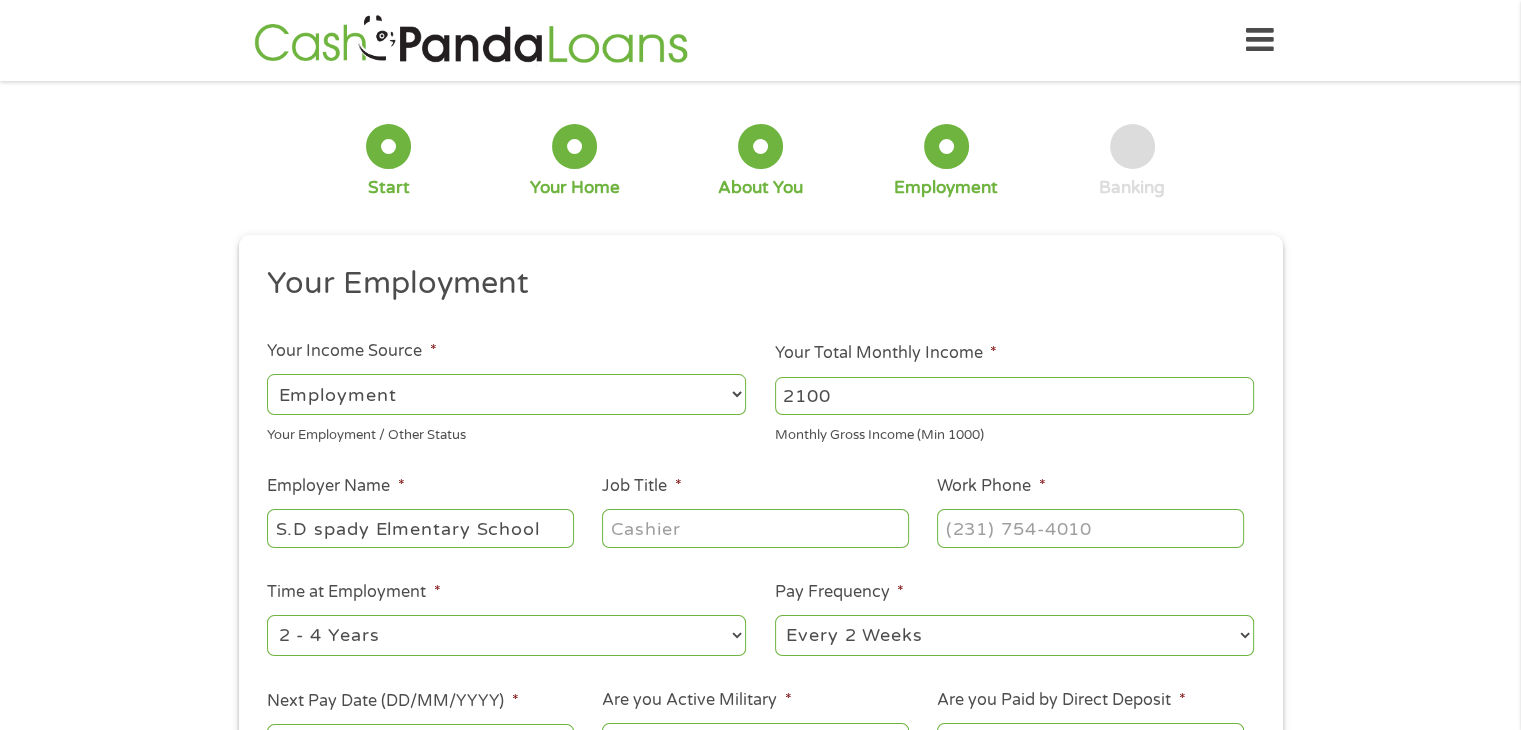 click on "S.D spady Elmentary School" at bounding box center (420, 528) 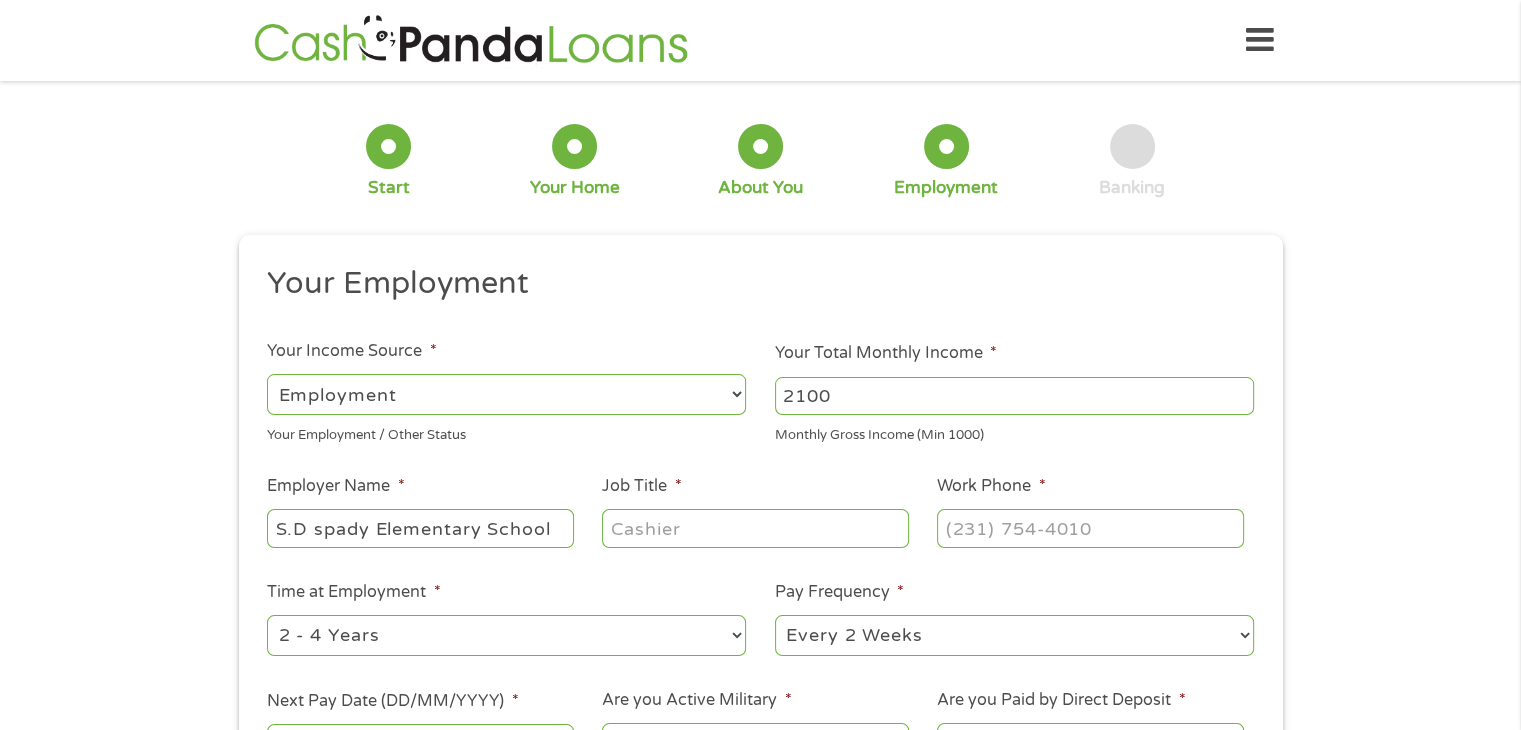 type on "S.D spady Elementary School" 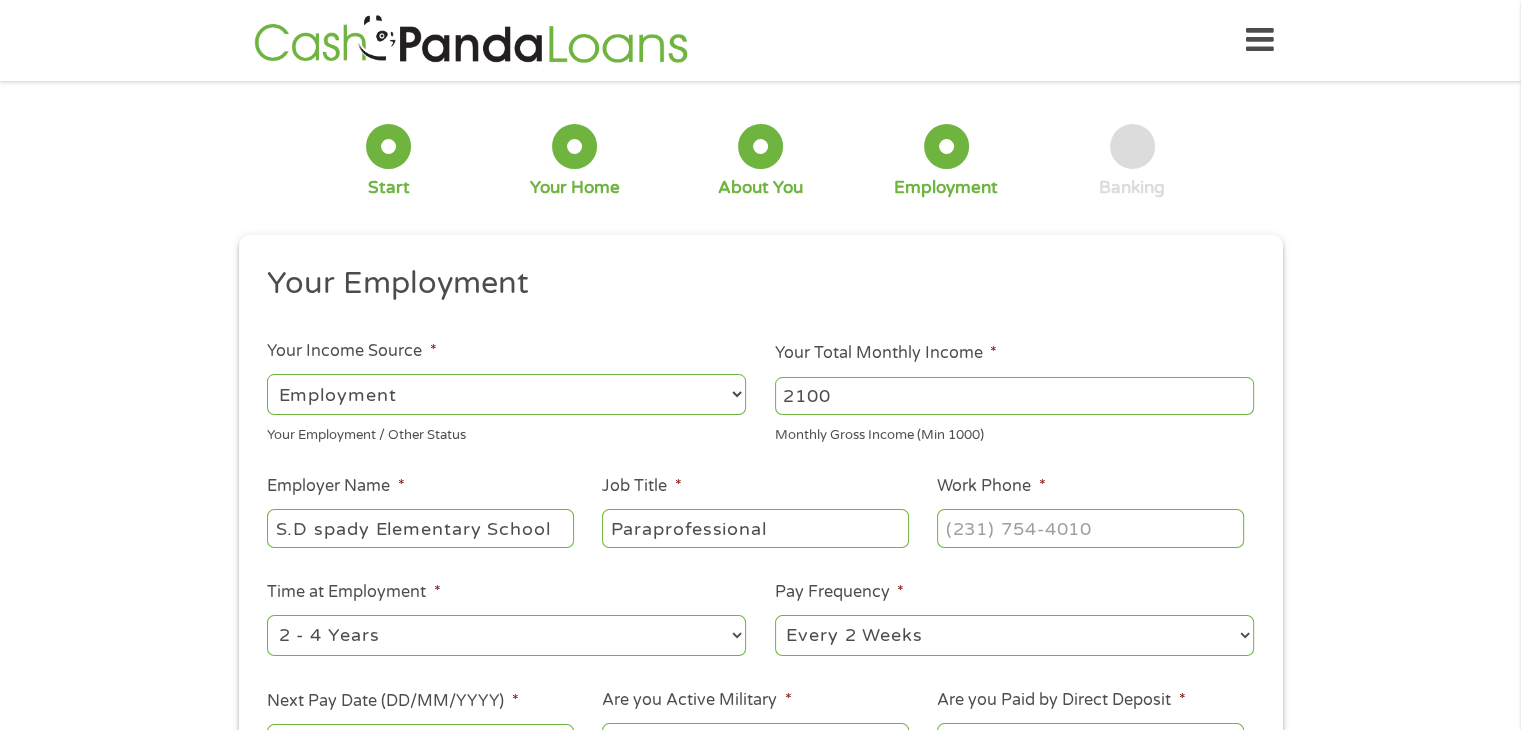 type on "Paraprofessional" 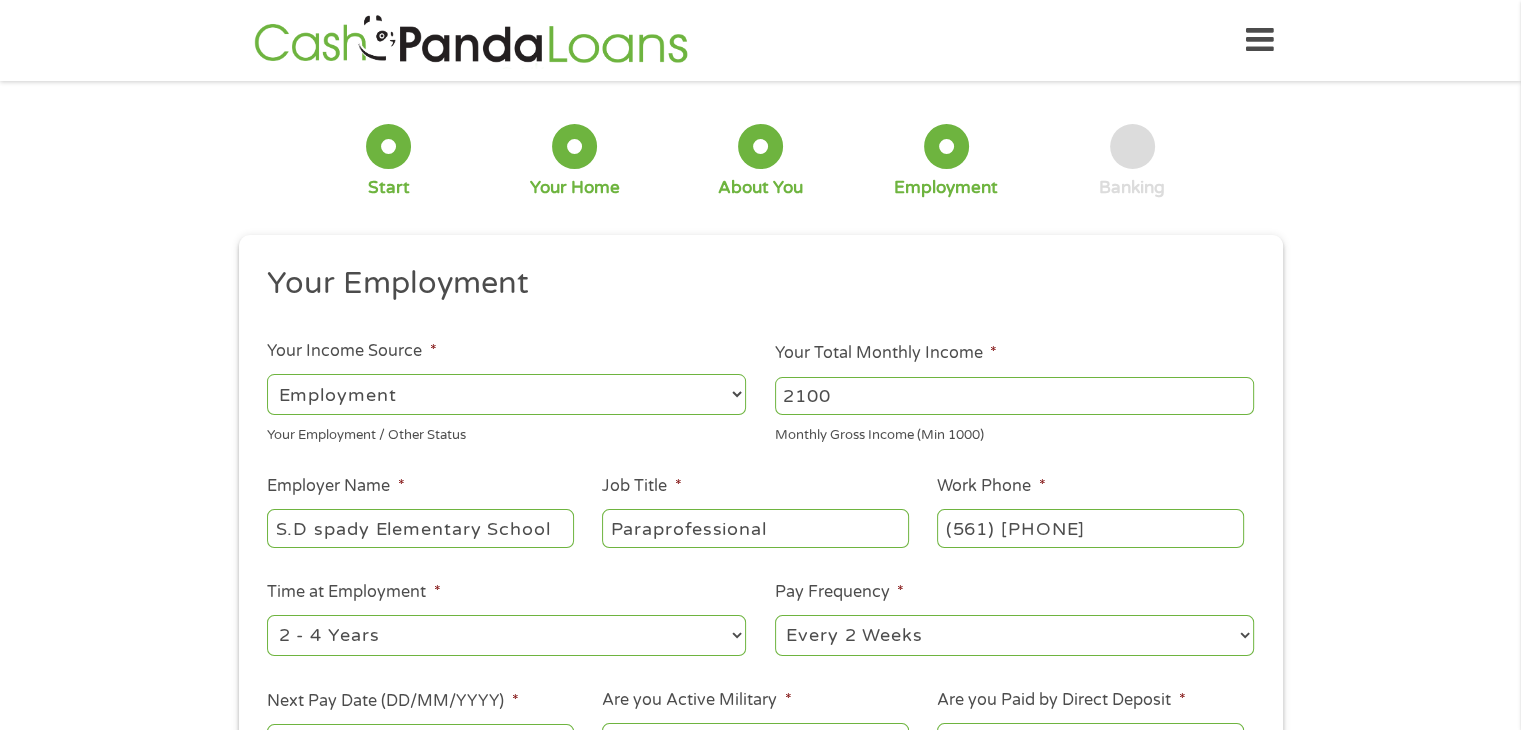 type on "(561) [PHONE]" 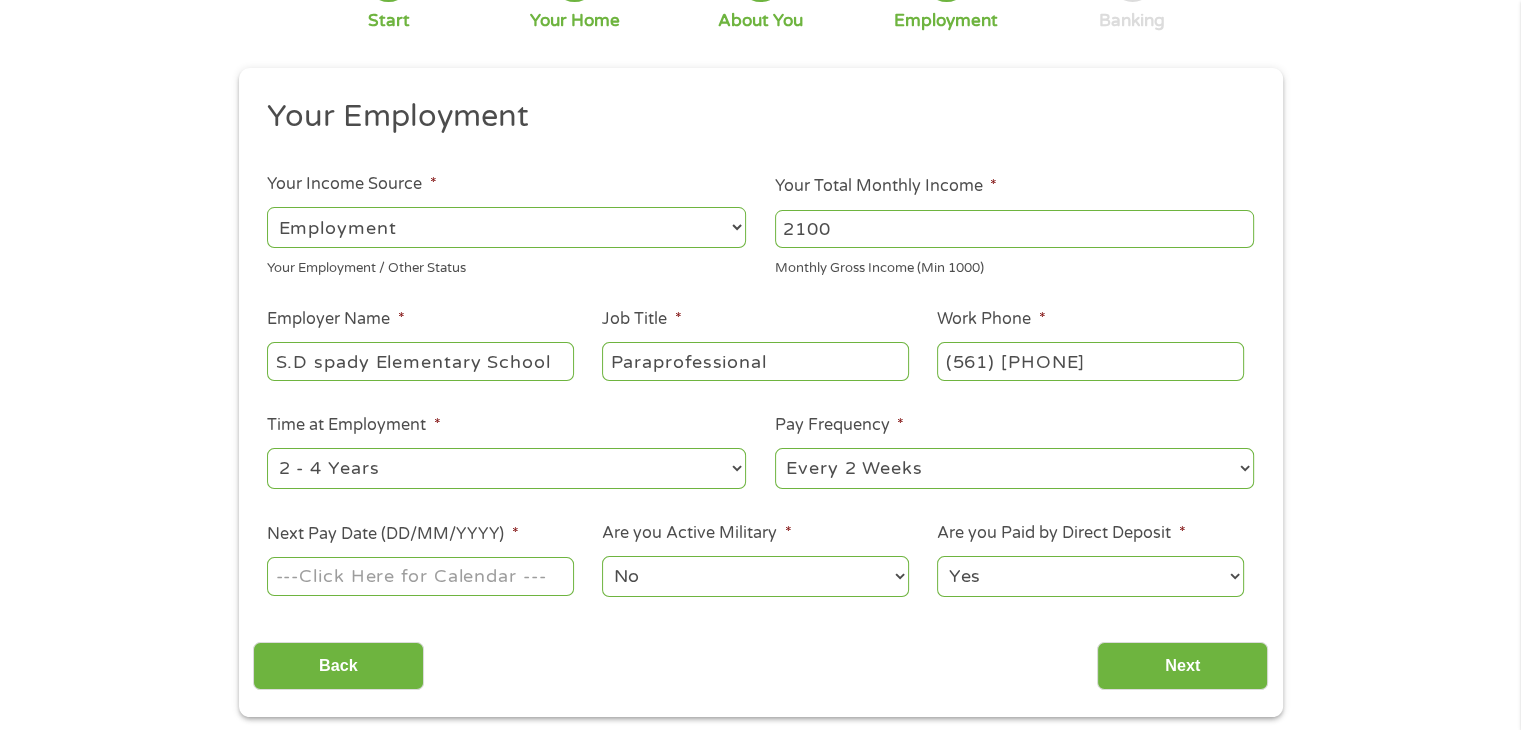 scroll, scrollTop: 172, scrollLeft: 0, axis: vertical 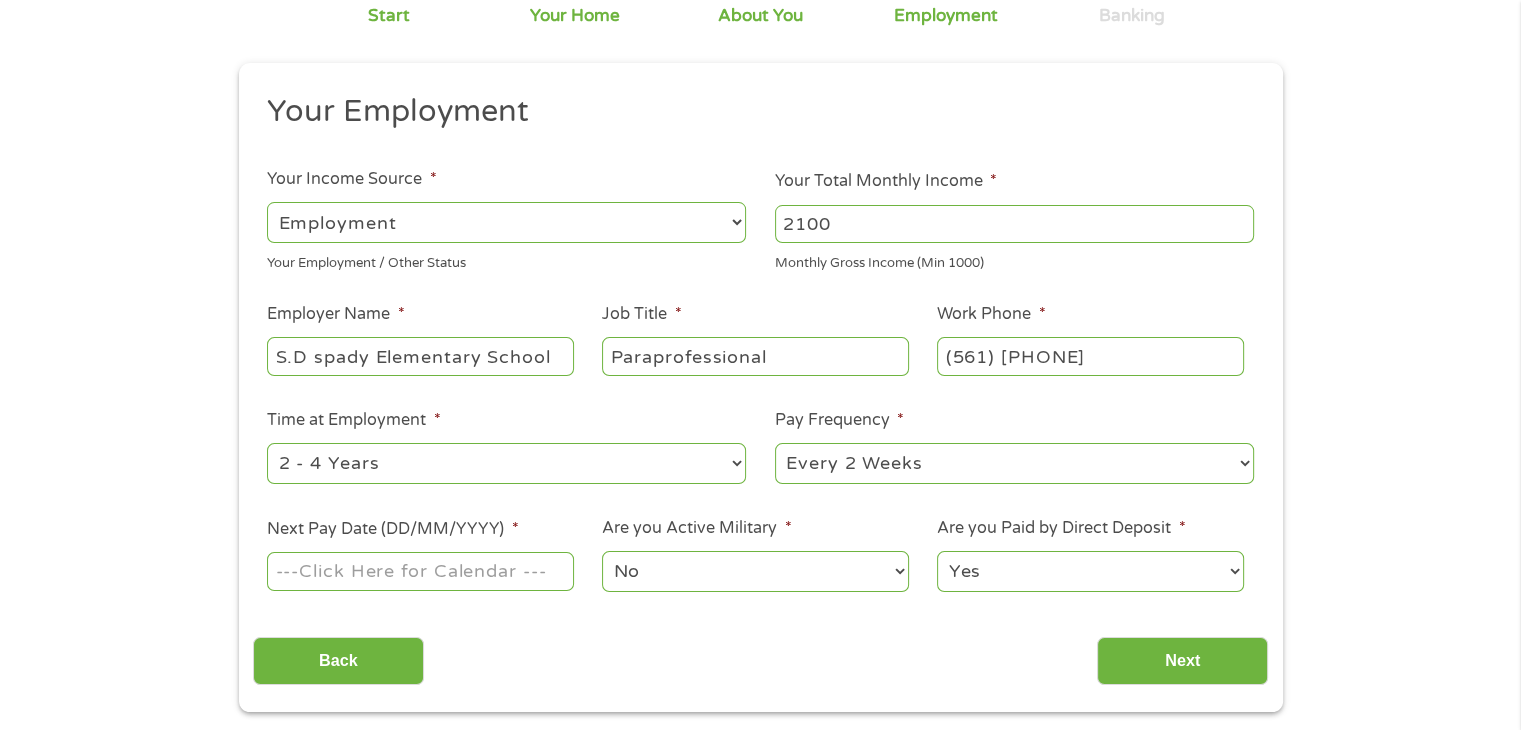 click on "Next Pay Date (DD/MM/YYYY) *" at bounding box center [420, 571] 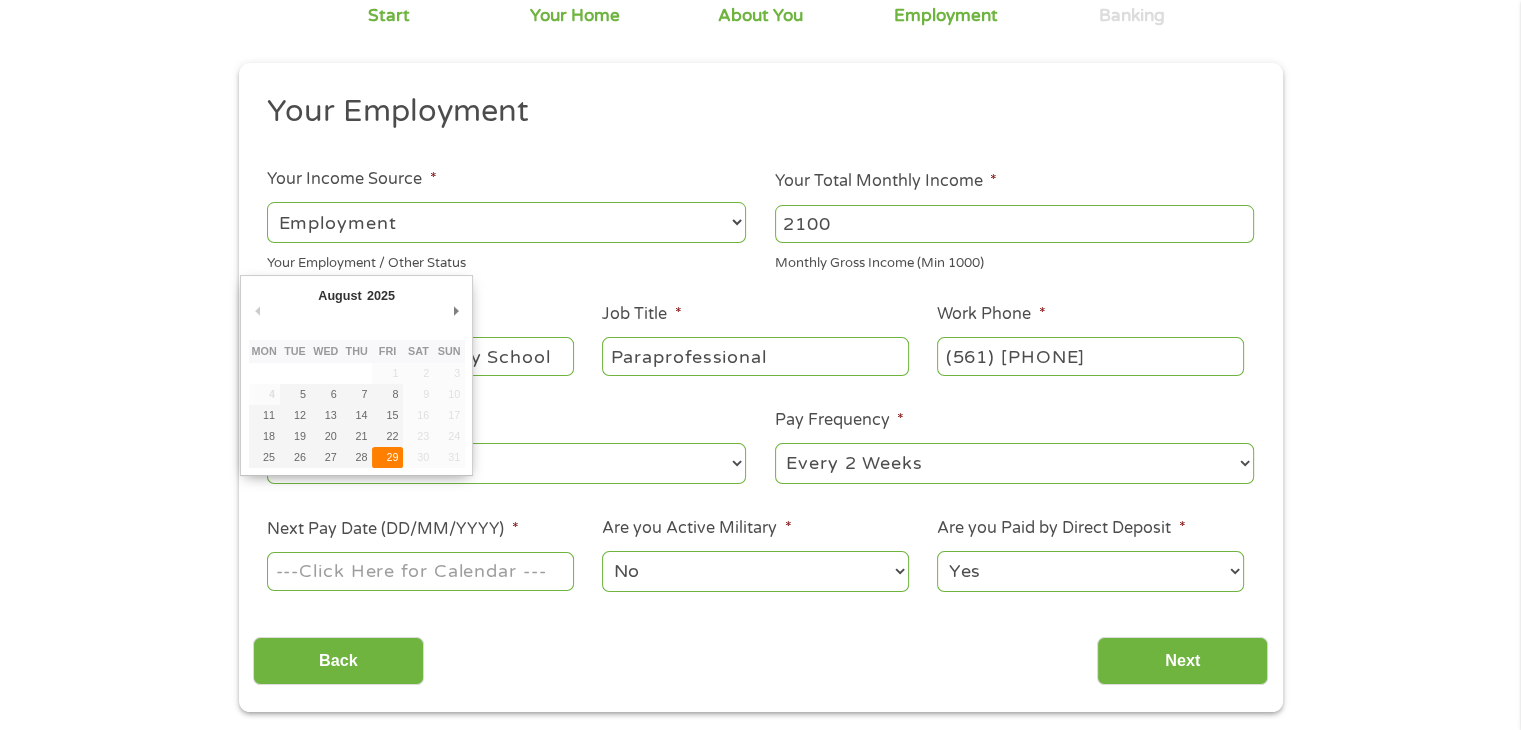 type on "29/08/2025" 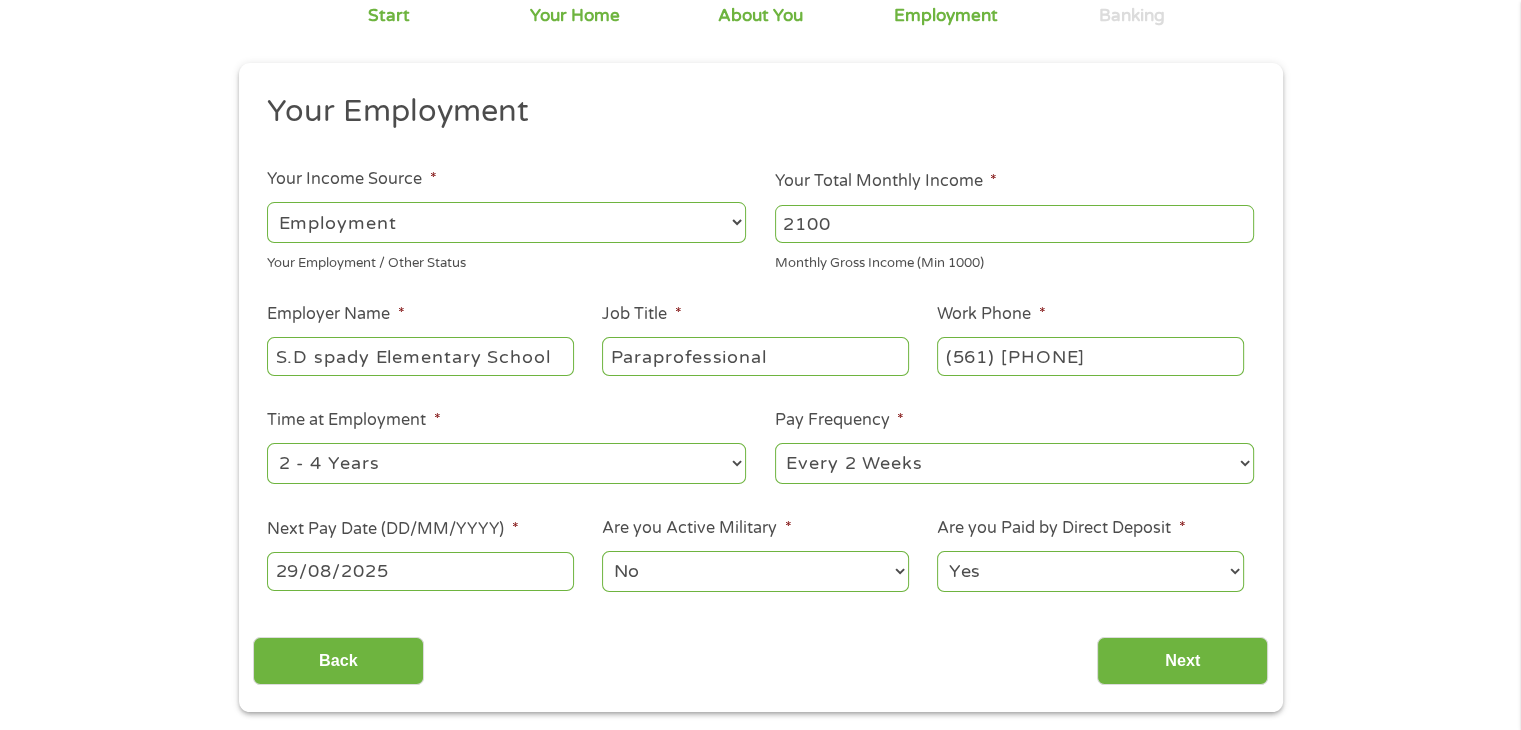click on "Yes No" at bounding box center [1090, 571] 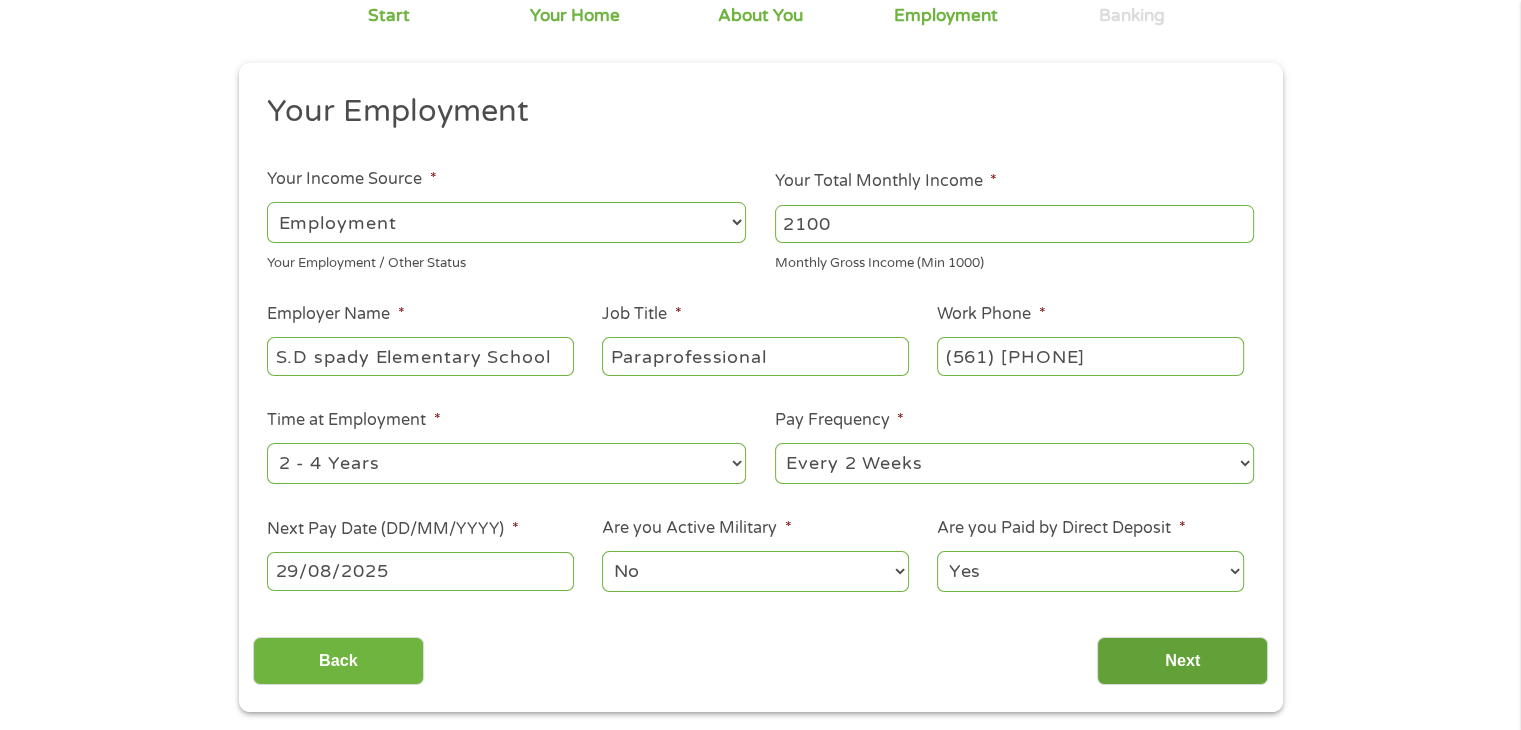 click on "Next" at bounding box center (1182, 661) 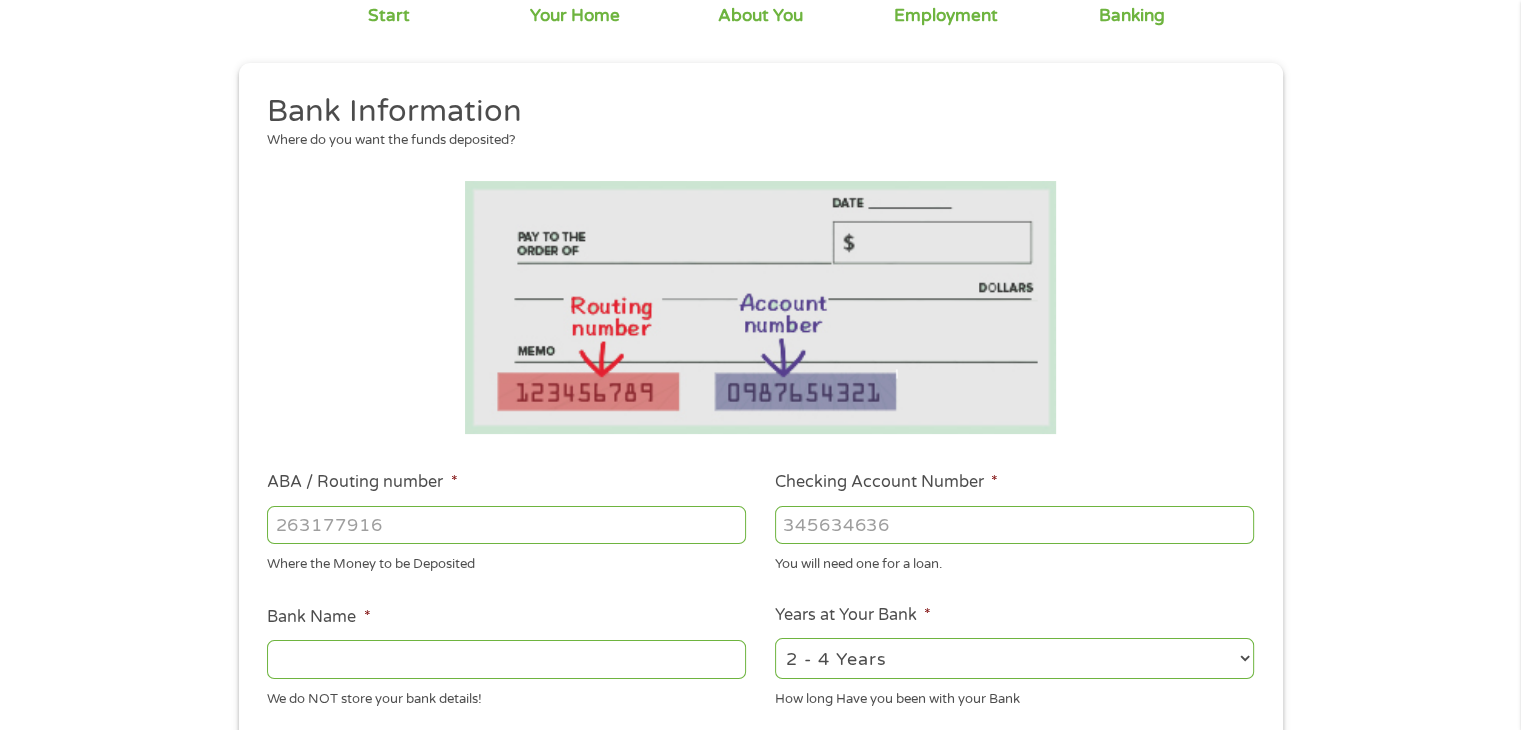 scroll, scrollTop: 8, scrollLeft: 8, axis: both 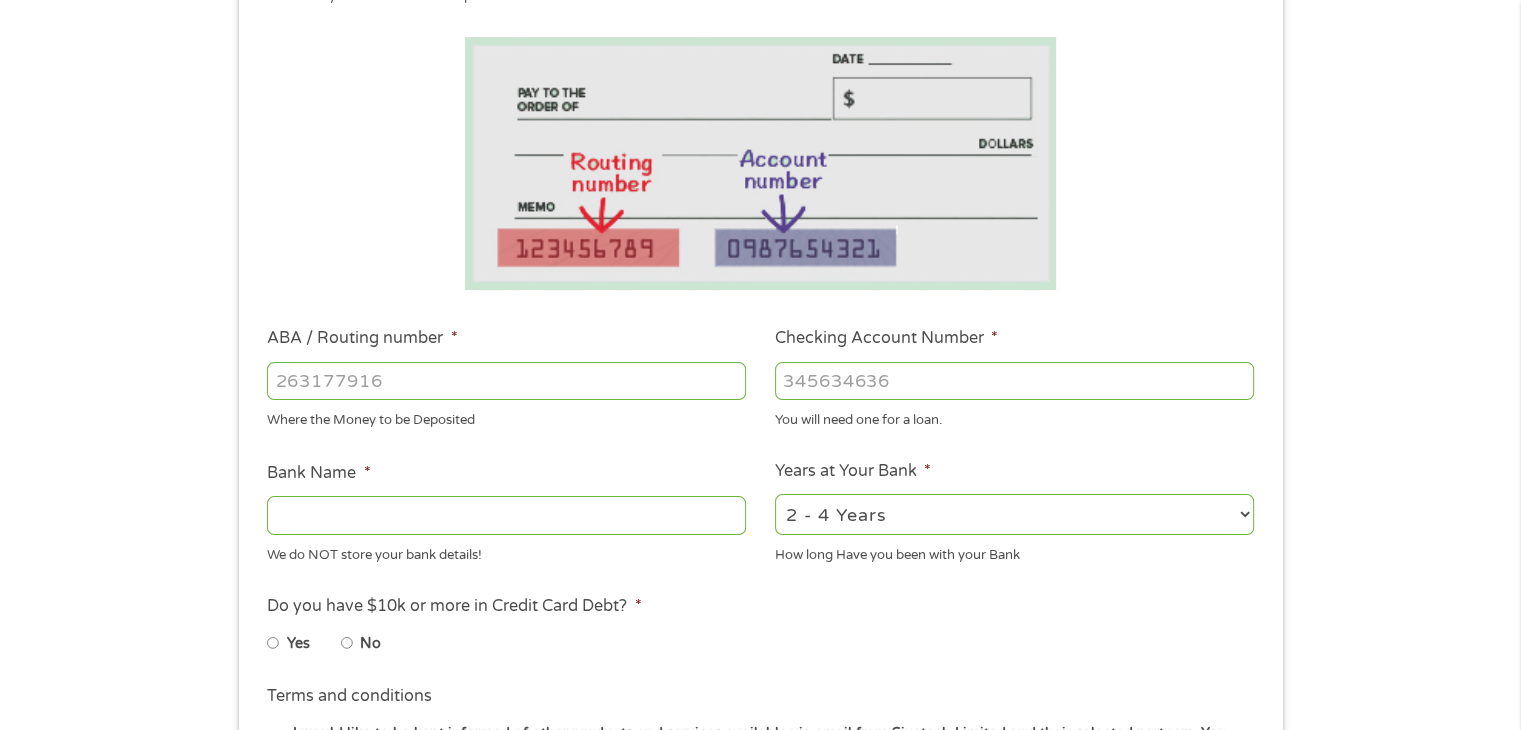 click at bounding box center [506, 381] 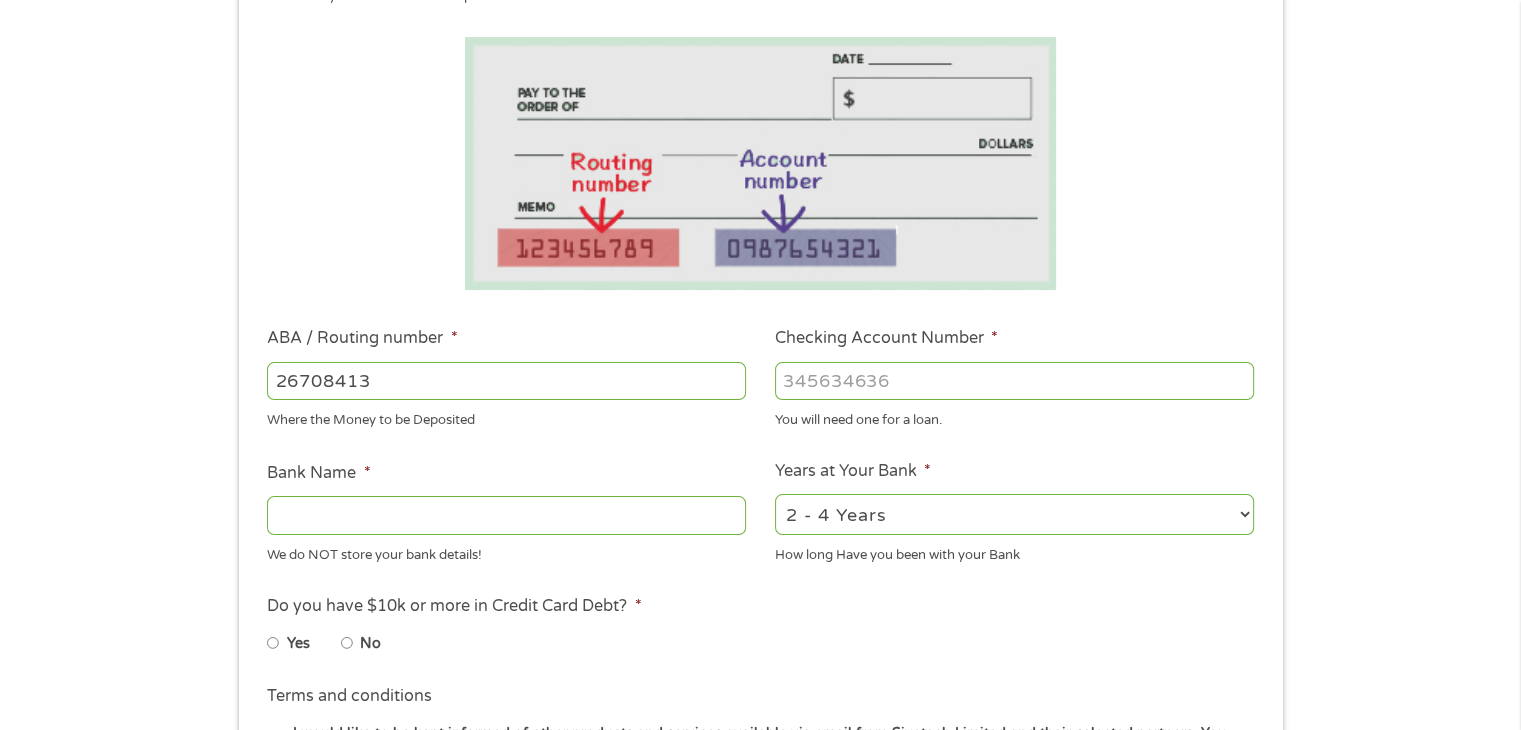 type on "267084131" 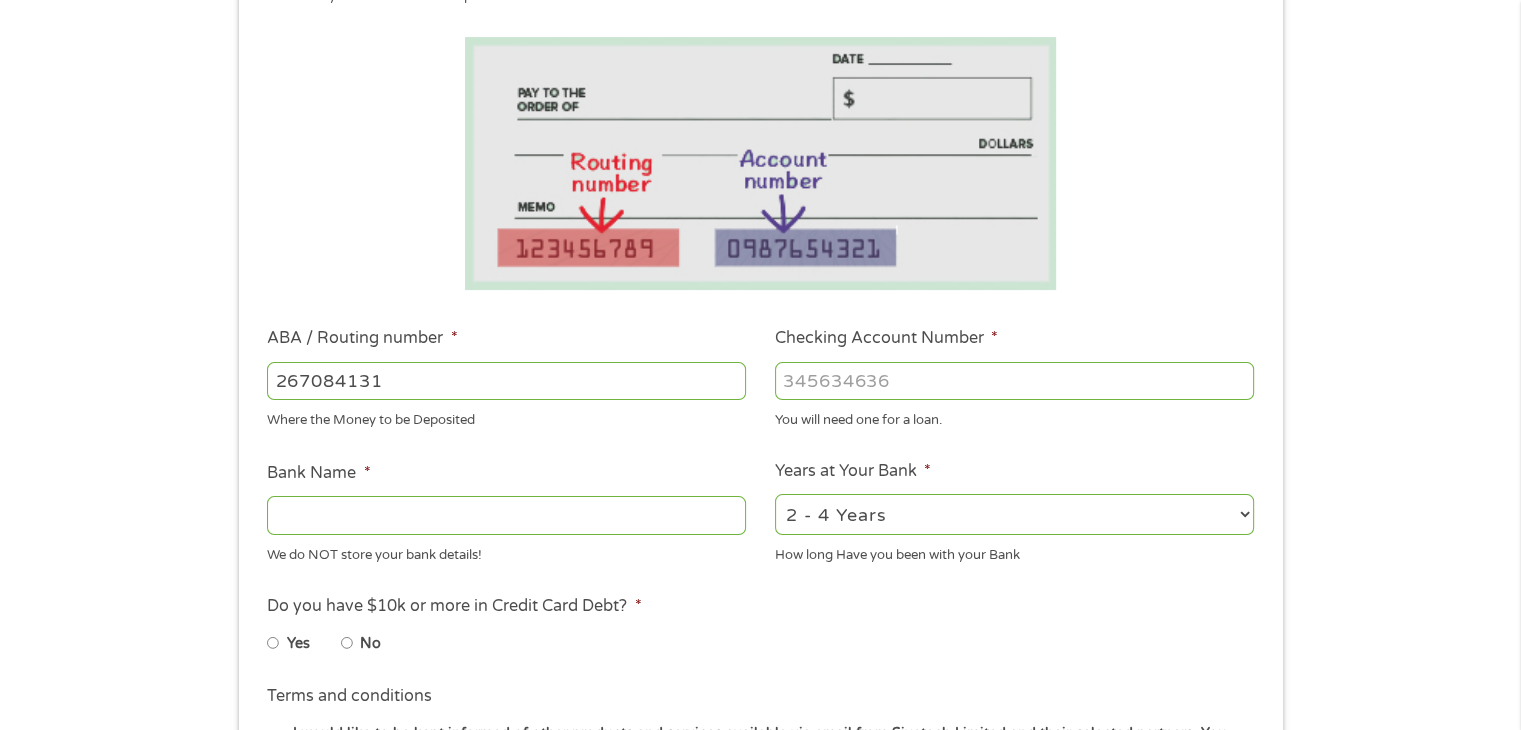 type on "JP MORGAN CHASE BANK NA" 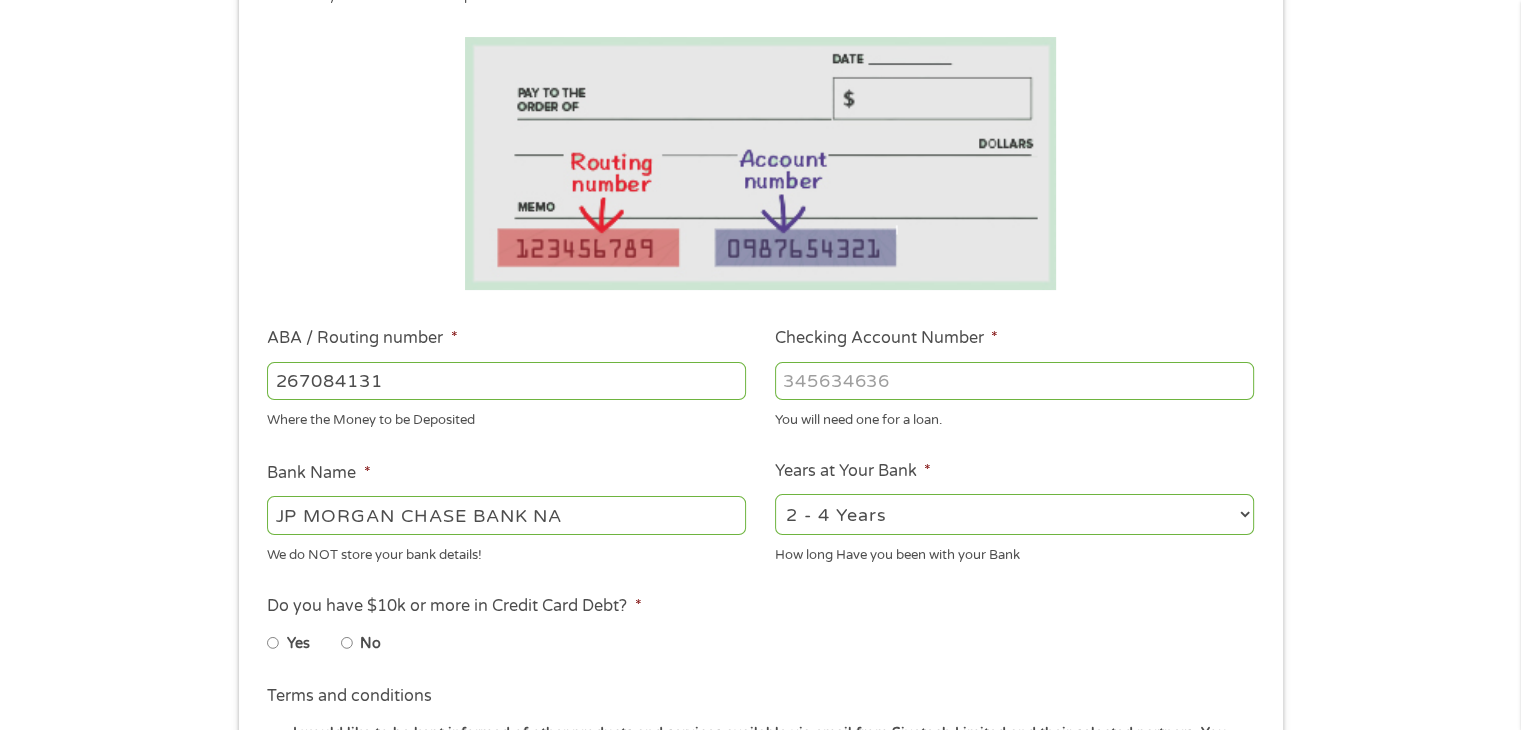 type on "267084131" 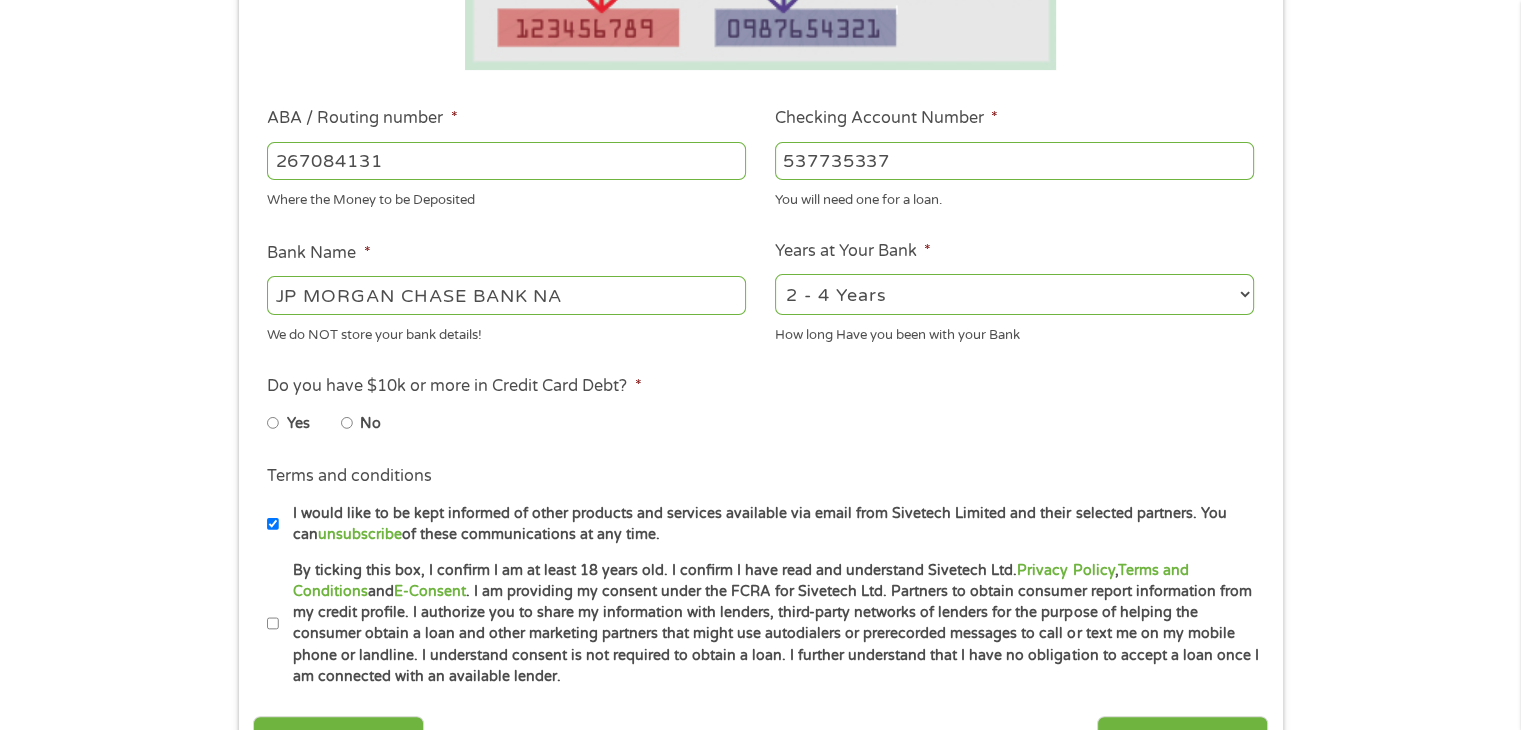 scroll, scrollTop: 596, scrollLeft: 0, axis: vertical 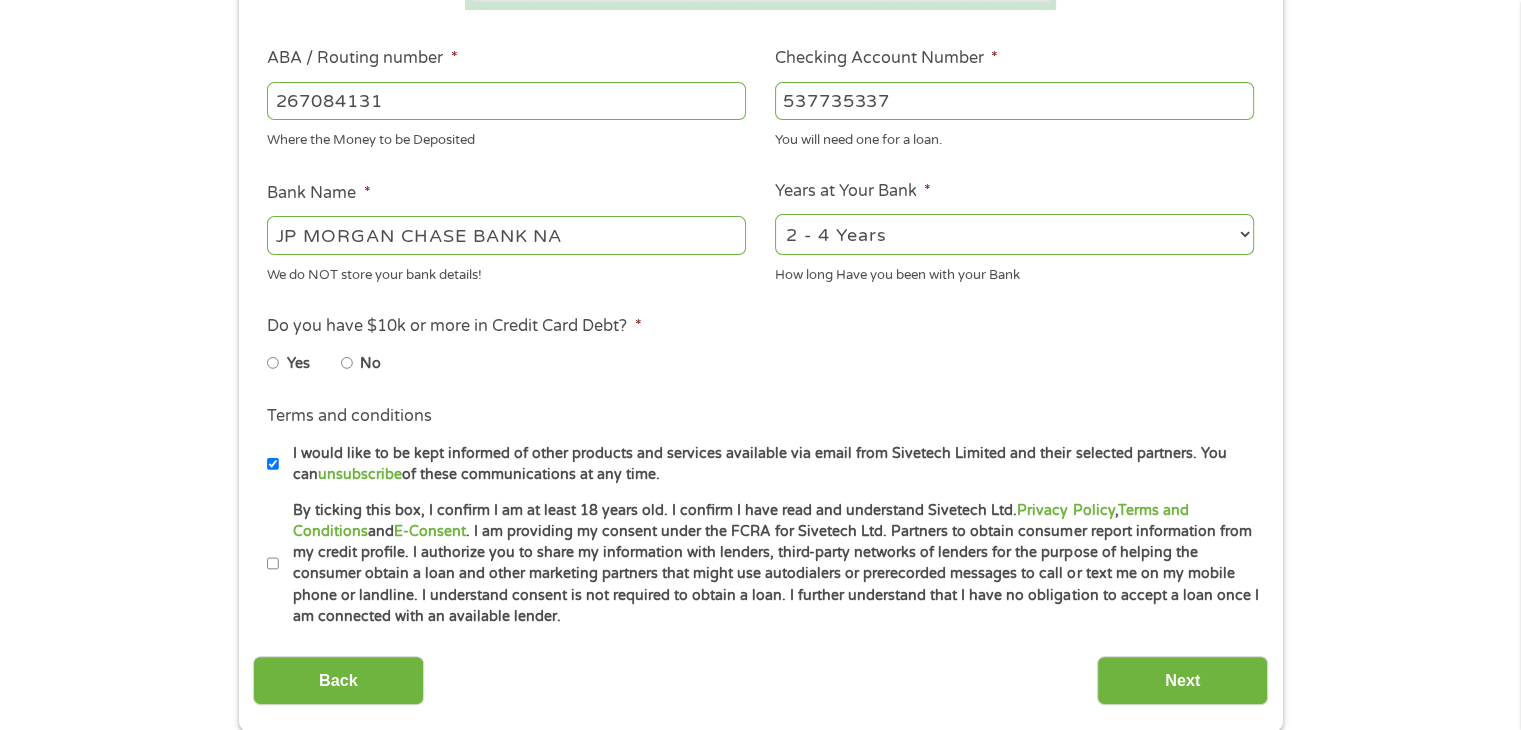 type on "537735337" 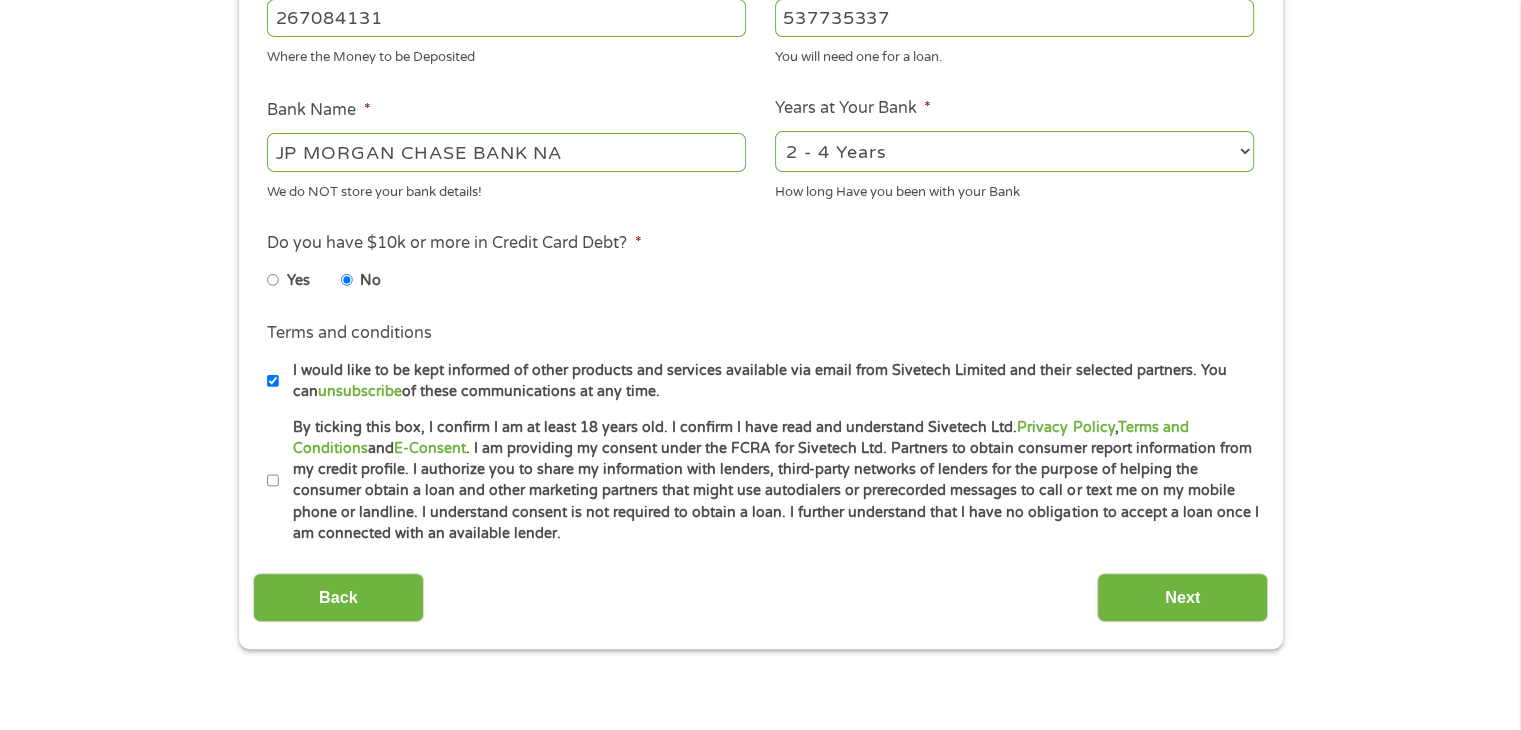 scroll, scrollTop: 680, scrollLeft: 0, axis: vertical 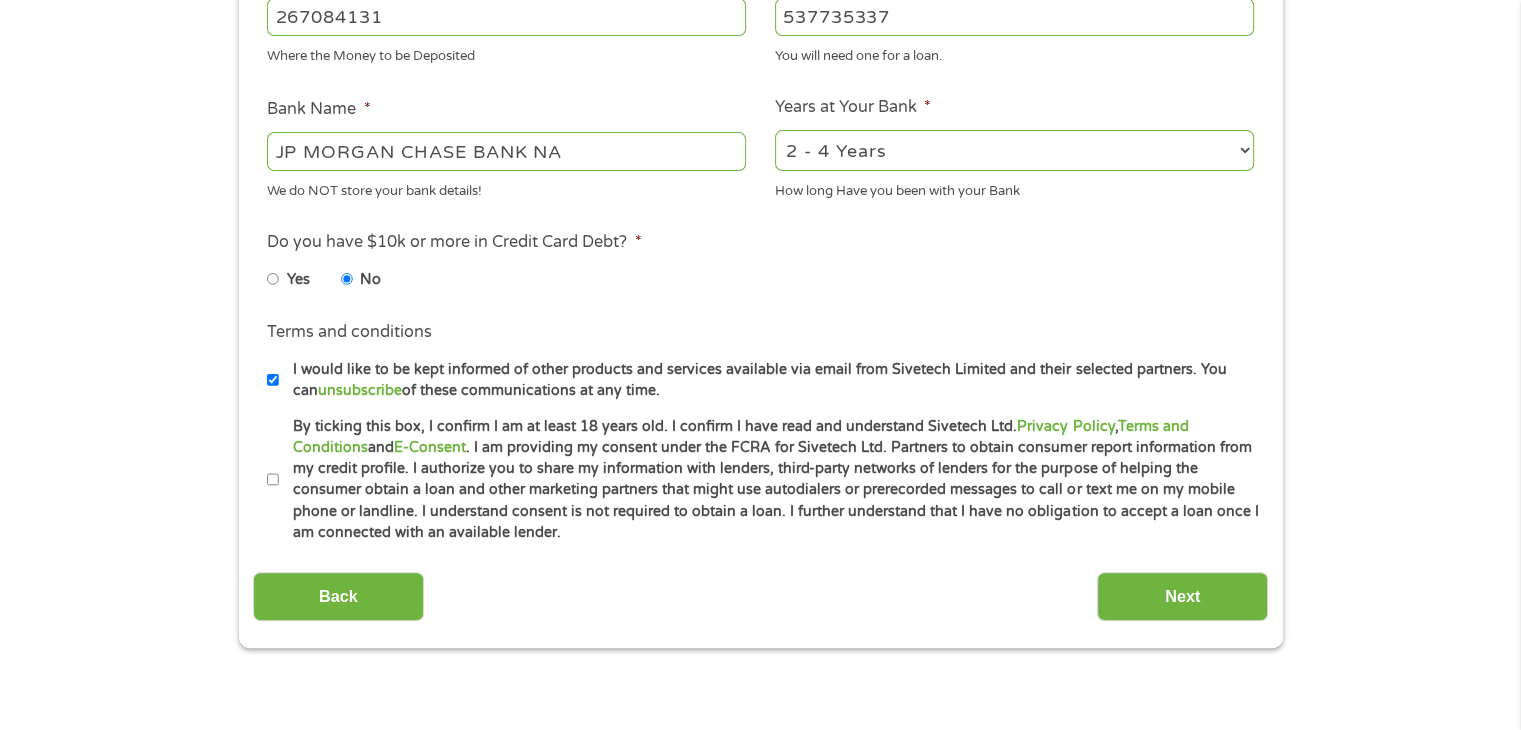 click on "By ticking this box, I confirm I am at least 18 years old. I confirm I have read and understand Sivetech Ltd.  Privacy Policy ,  Terms and Conditions  and  E-Consent . I am providing my consent under the FCRA for Sivetech Ltd. Partners to obtain consumer report information from my credit profile. I authorize you to share my information with lenders, third-party networks of lenders for the purpose of helping the consumer obtain a loan and other marketing partners that might use autodialers or prerecorded messages to call or text me on my mobile phone or landline. I understand consent is not required to obtain a loan. I further understand that I have no obligation to accept a loan once I am connected with an available lender." at bounding box center [273, 480] 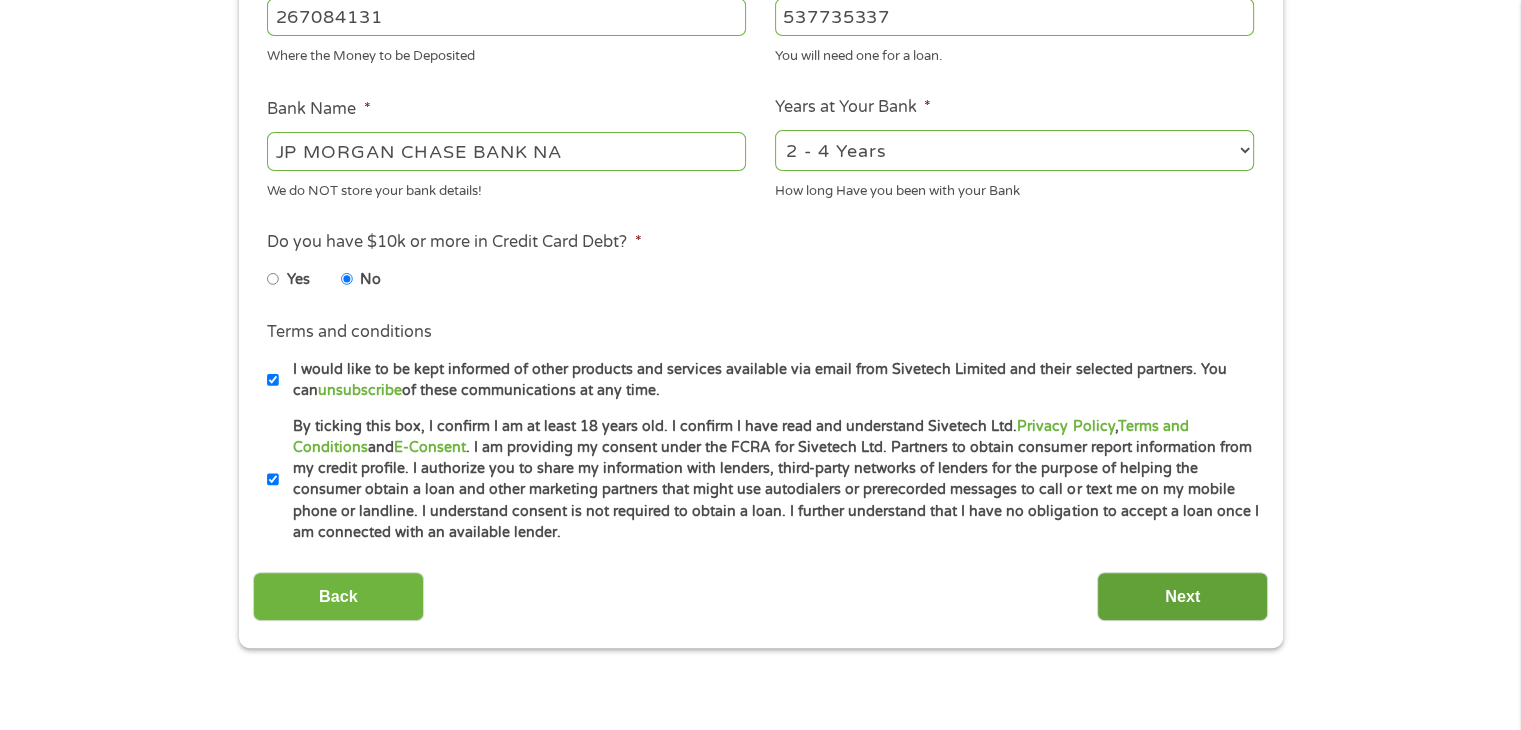 click on "Next" at bounding box center (1182, 596) 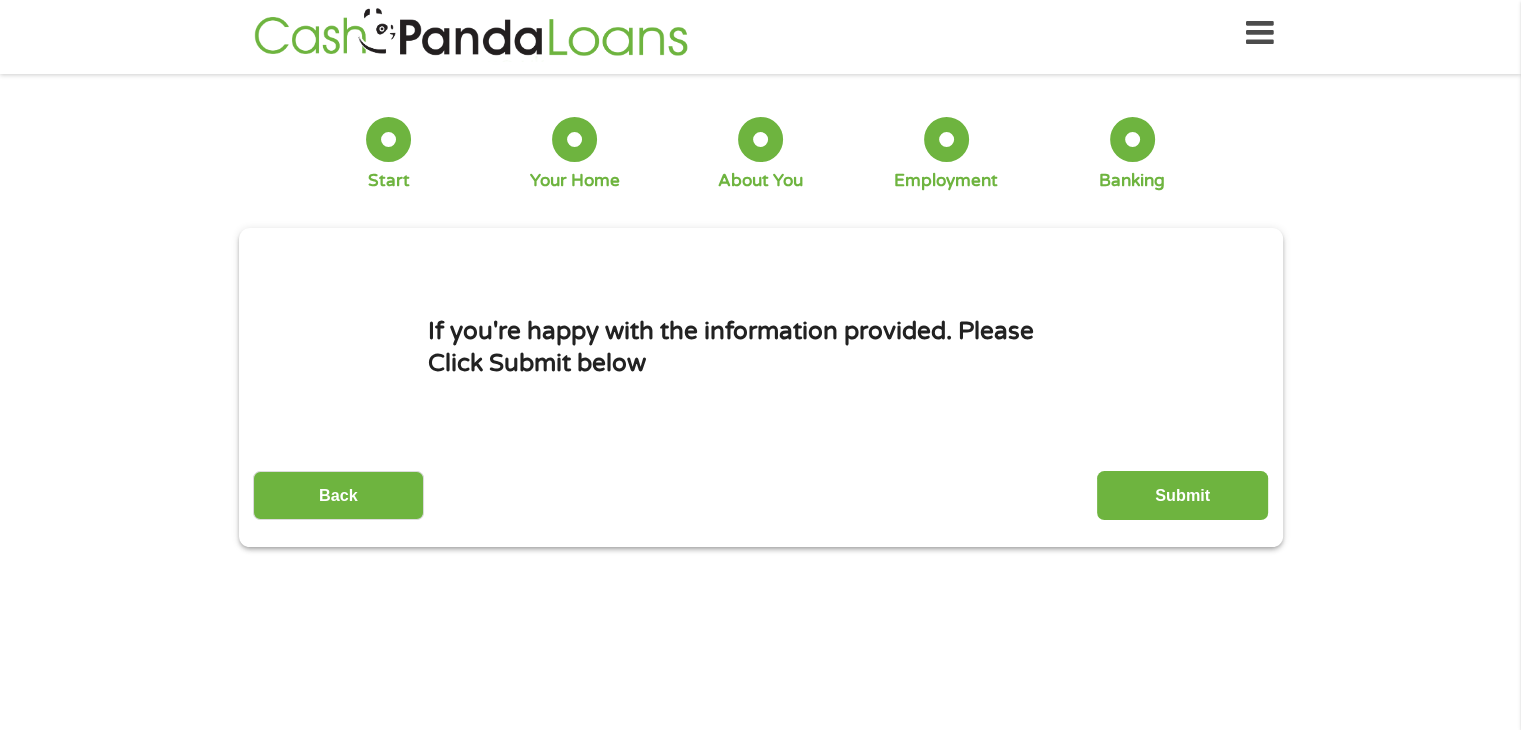 scroll, scrollTop: 0, scrollLeft: 0, axis: both 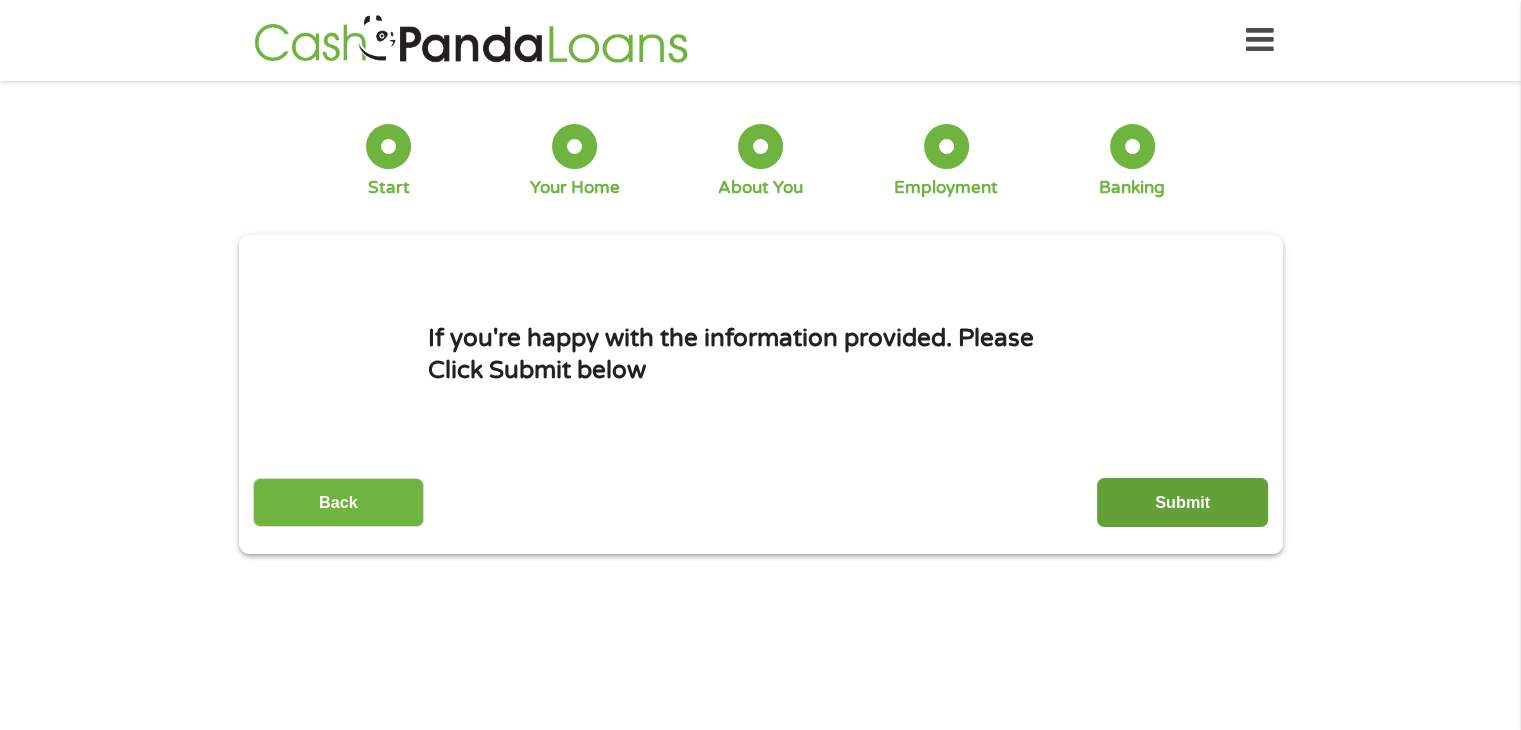 click on "Submit" at bounding box center (1182, 502) 